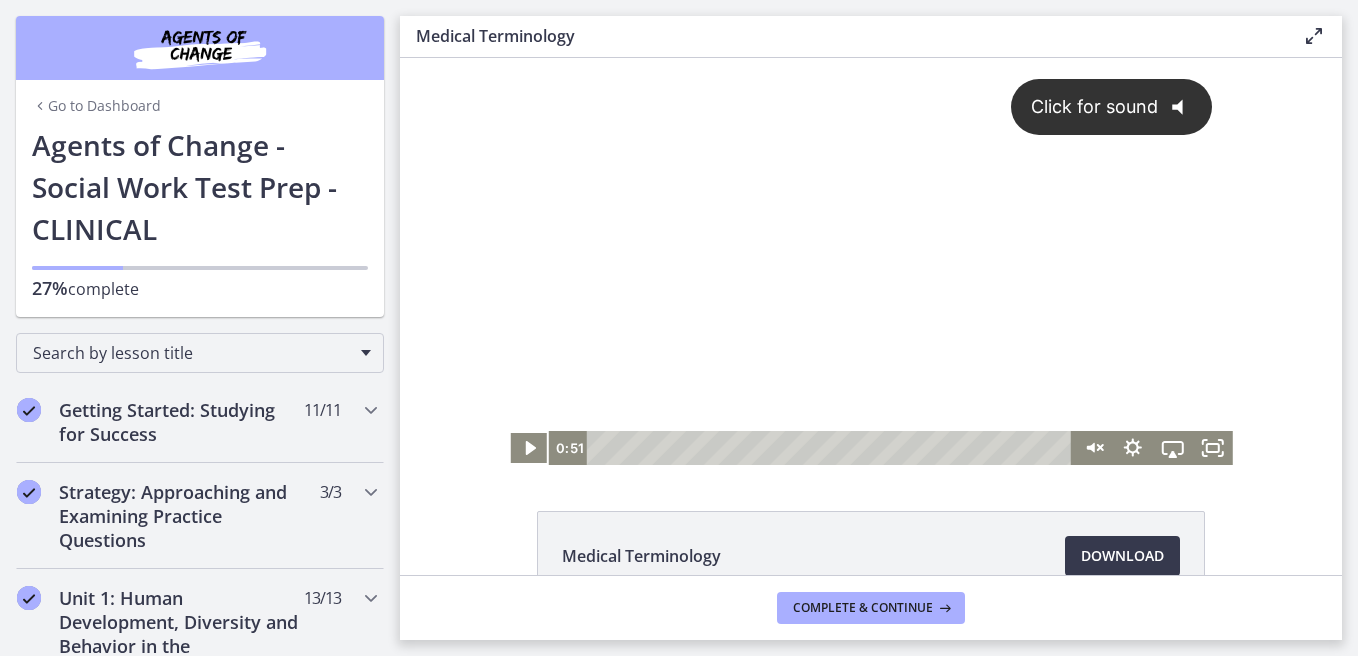 scroll, scrollTop: 0, scrollLeft: 0, axis: both 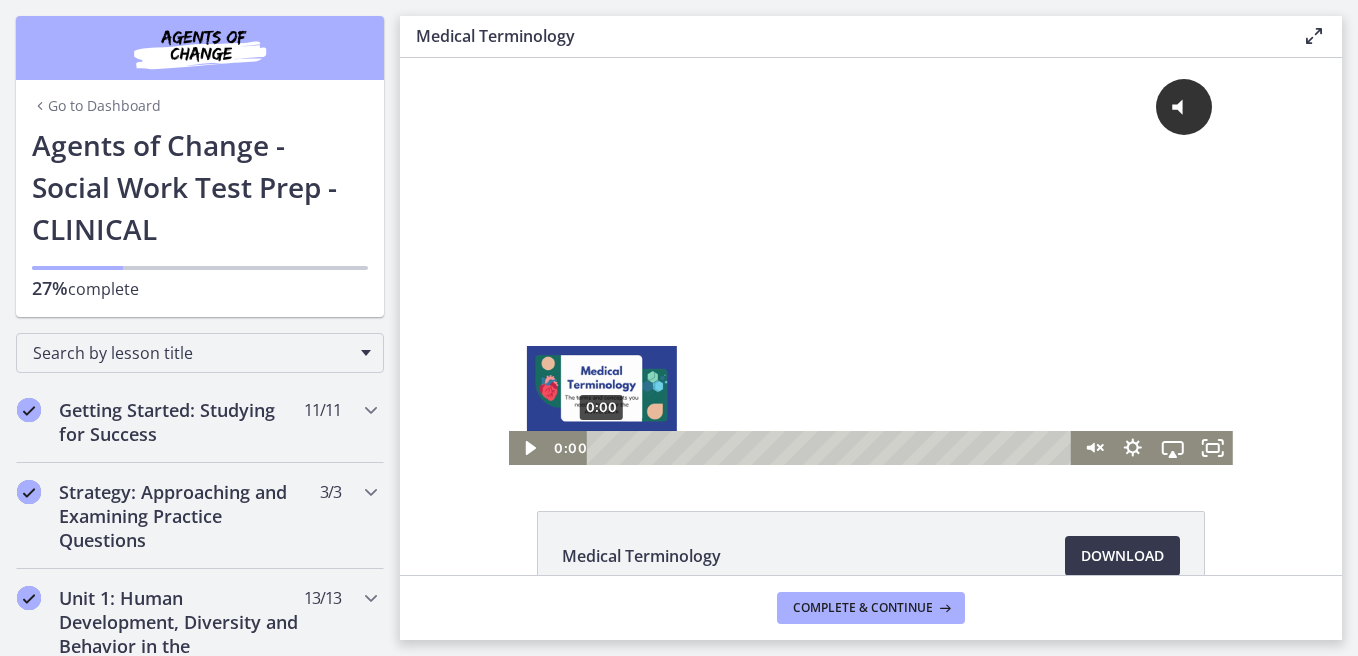 click on "0:00" at bounding box center [832, 448] 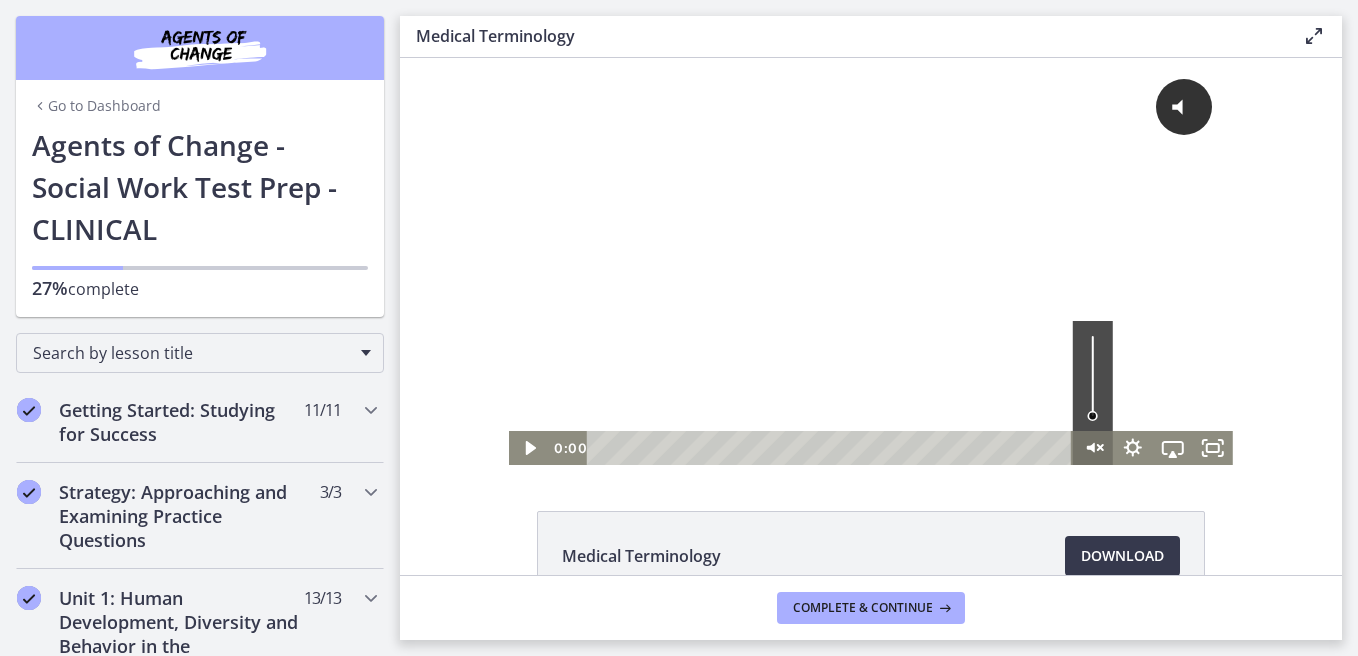 click 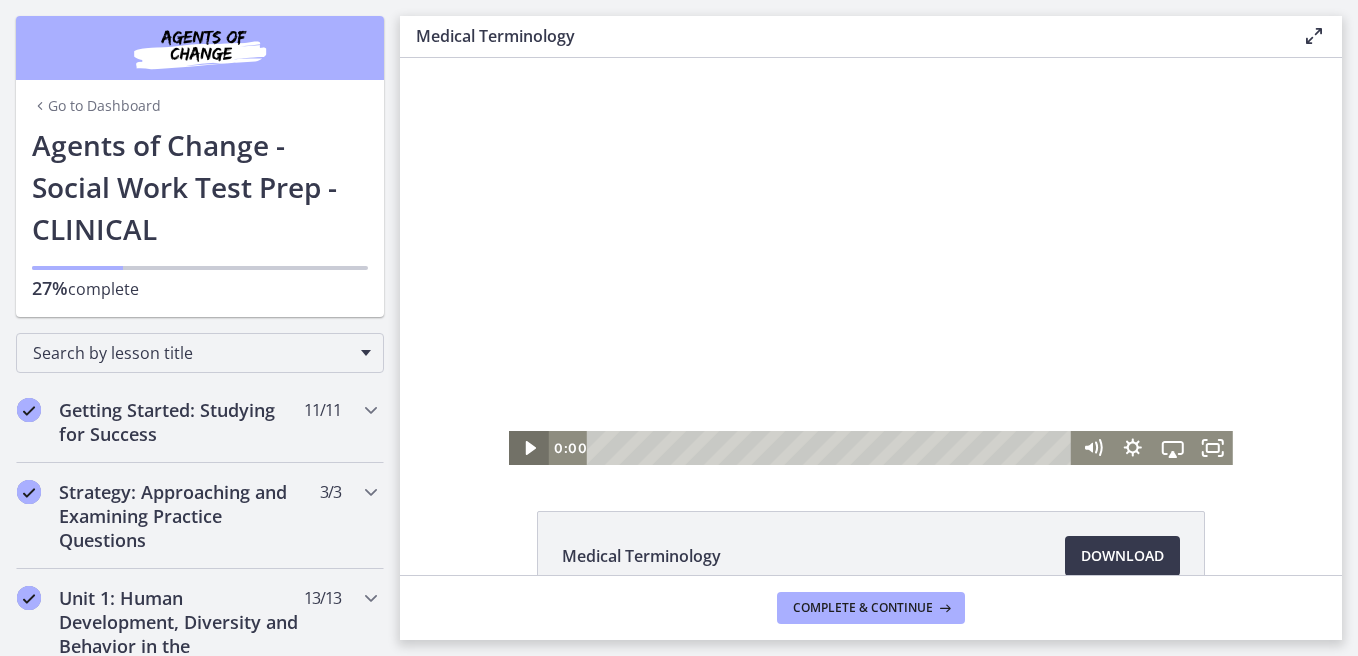 click 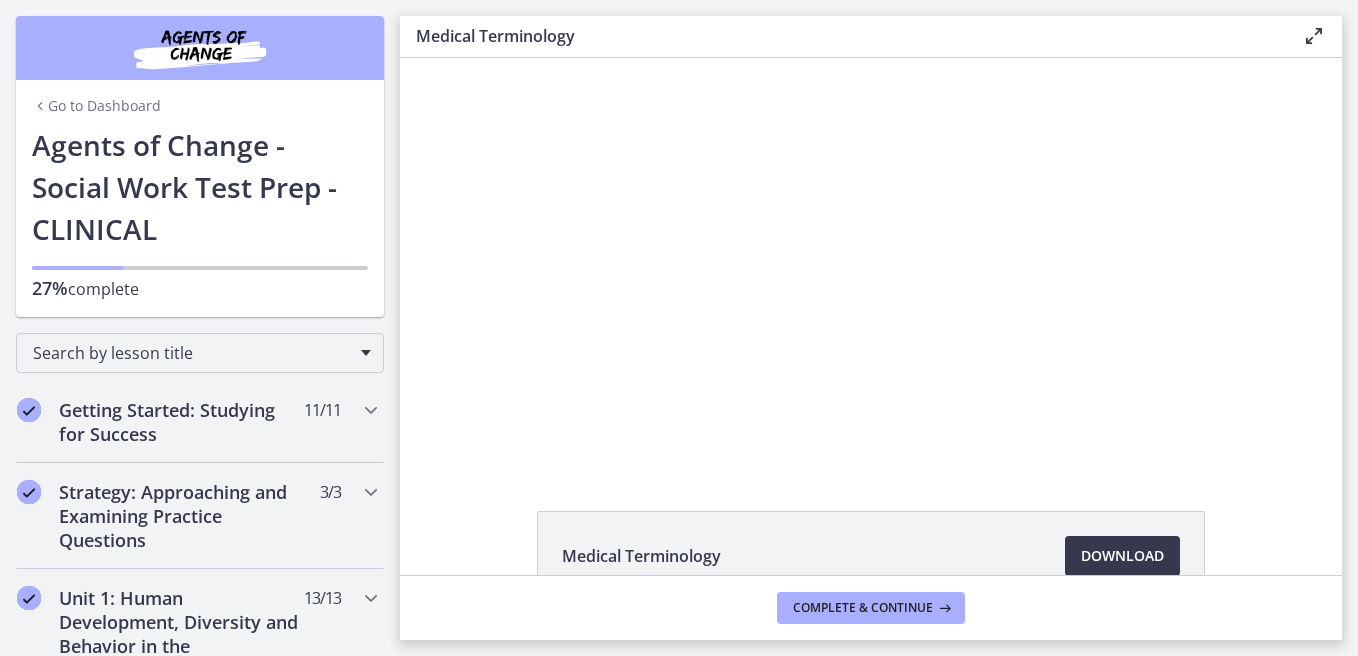 click on "Click for sound
@keyframes VOLUME_SMALL_WAVE_FLASH {
0% { opacity: 0; }
33% { opacity: 1; }
66% { opacity: 1; }
100% { opacity: 0; }
}
@keyframes VOLUME_LARGE_WAVE_FLASH {
0% { opacity: 0; }
33% { opacity: 1; }
66% { opacity: 1; }
100% { opacity: 0; }
}
.volume__small-wave {
animation: VOLUME_SMALL_WAVE_FLASH 2s infinite;
opacity: 0;
}
.volume__large-wave {
animation: VOLUME_LARGE_WAVE_FLASH 2s infinite .3s;
opacity: 0;
}
0:09 0:47" at bounding box center (871, 261) 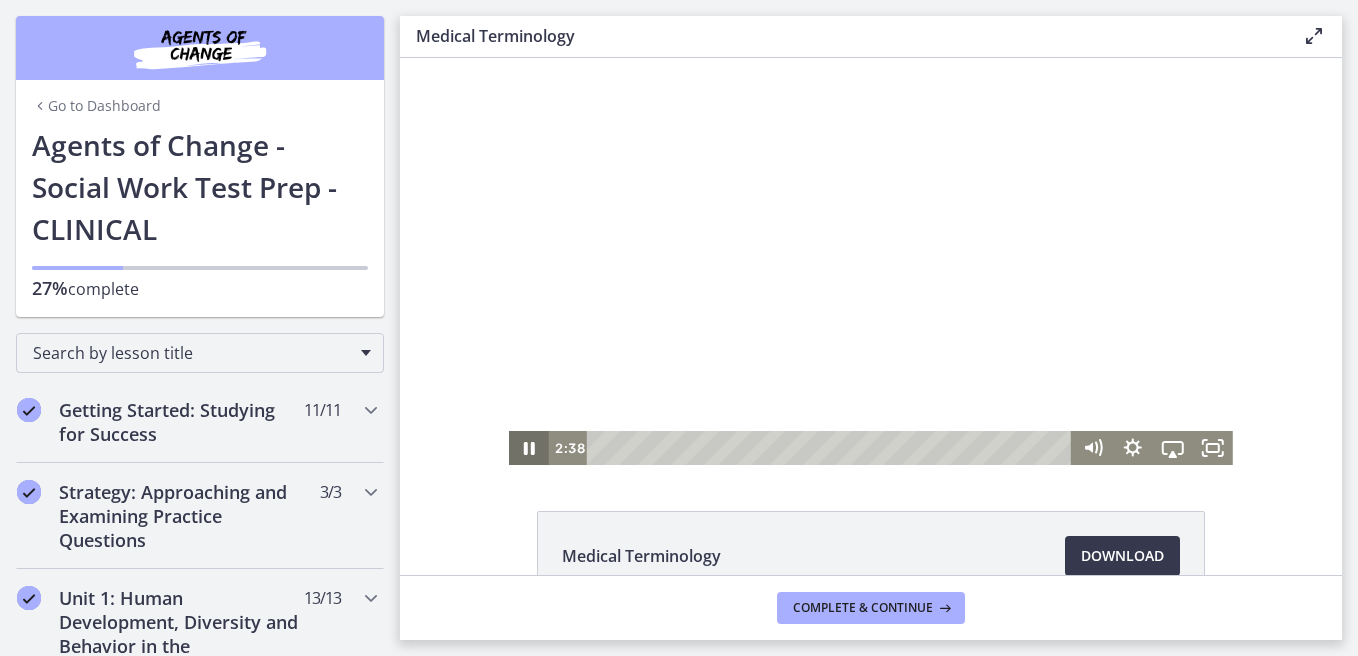 click 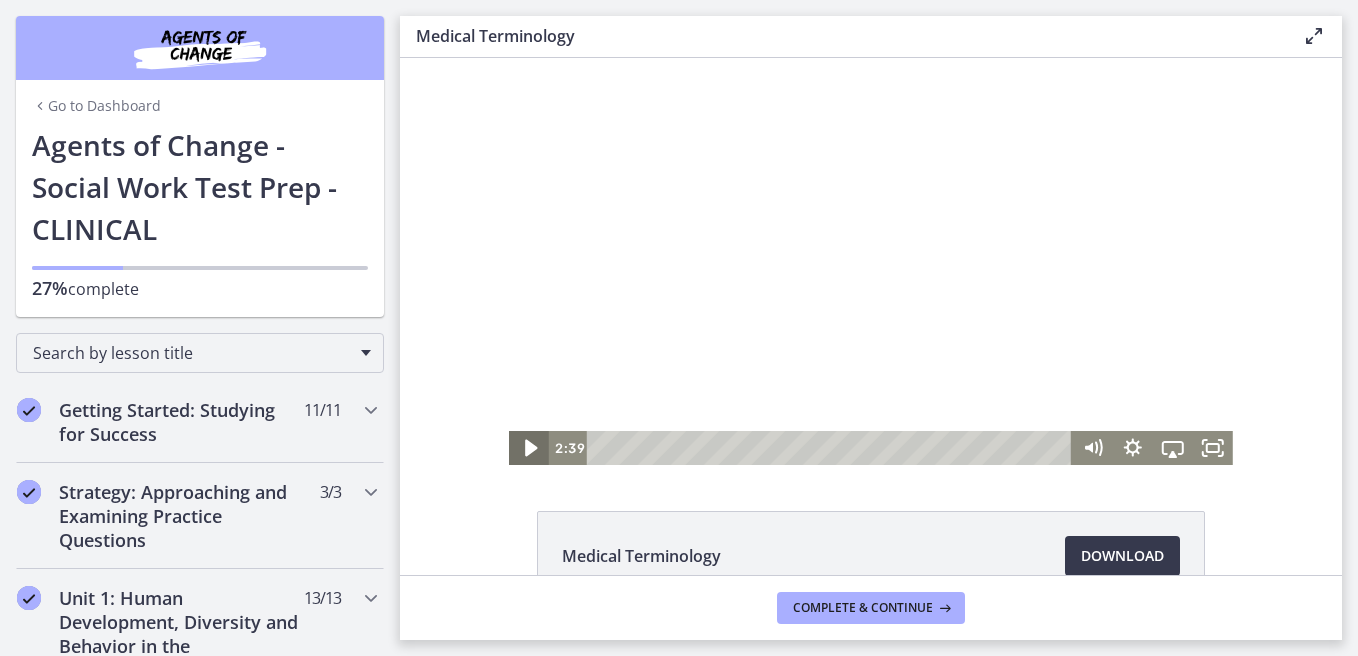 click 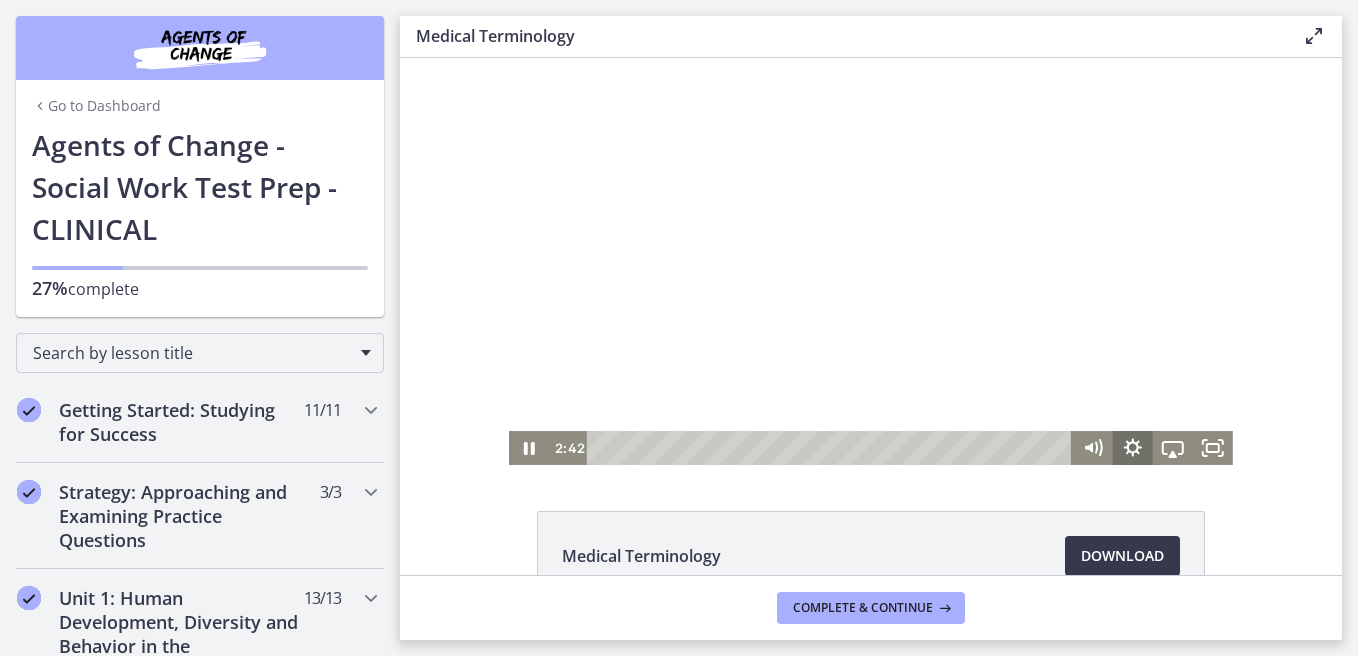 click 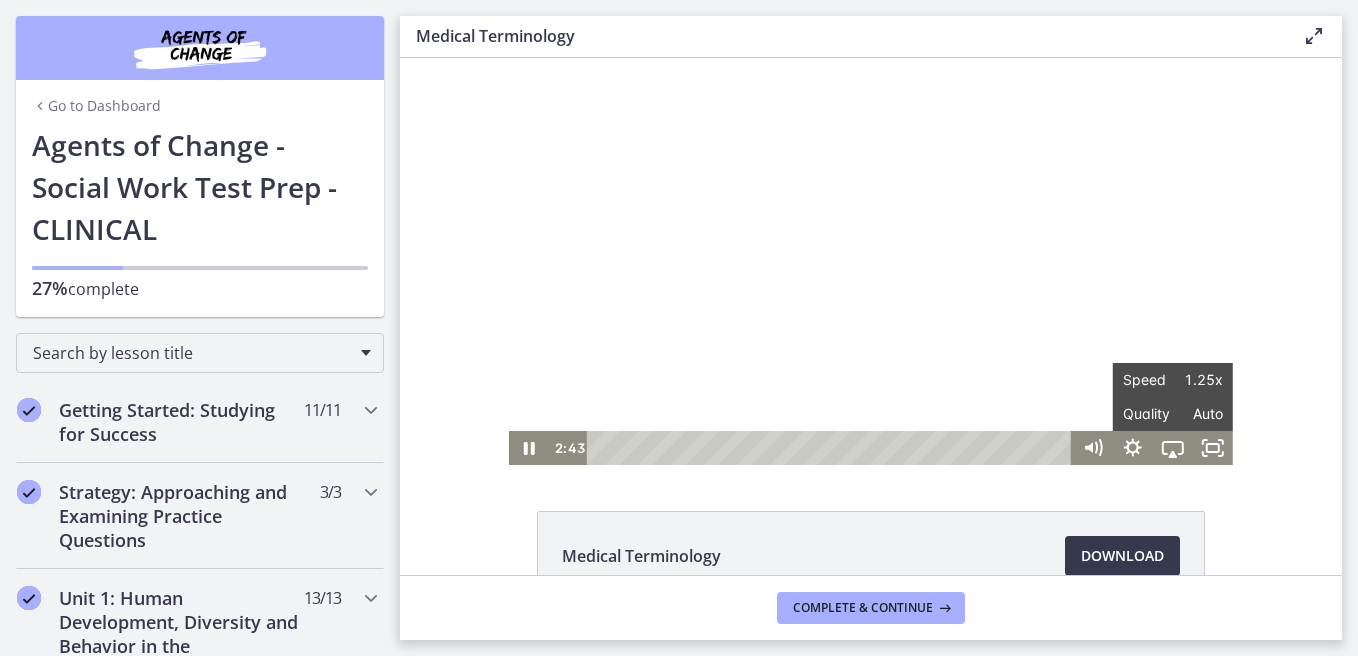click on "Medical Terminology
Download
Opens in a new window" 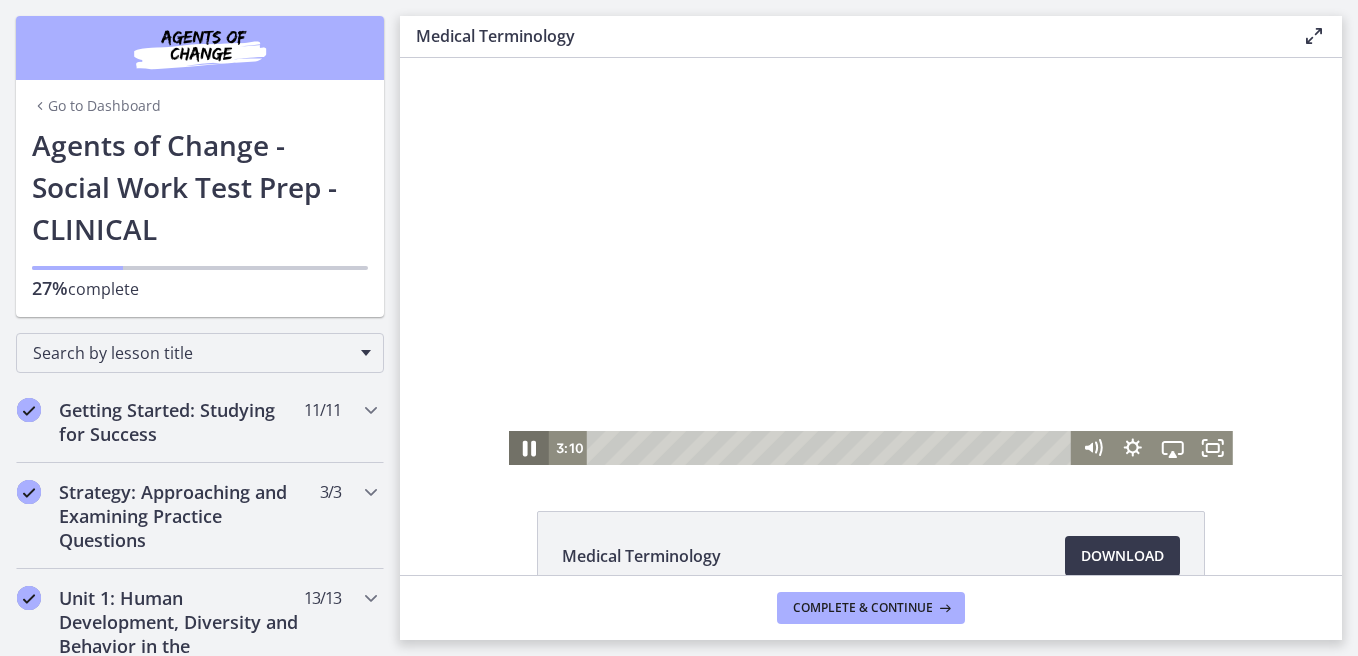 click 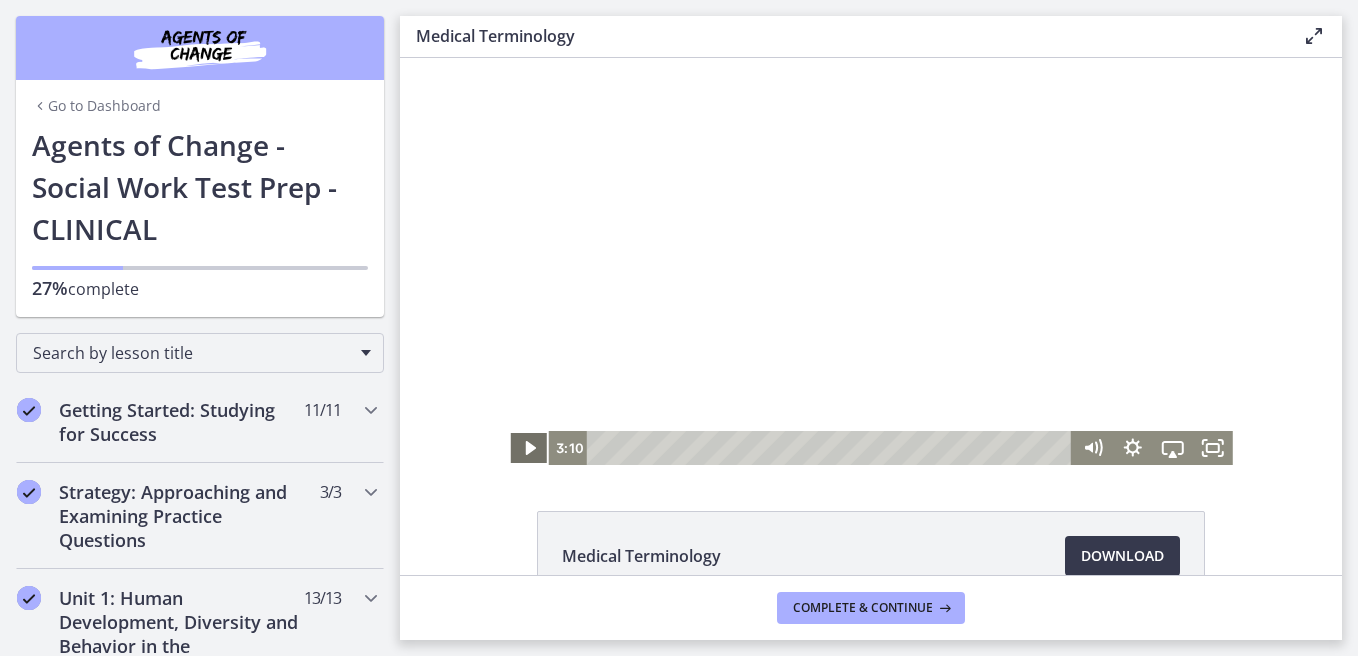 click 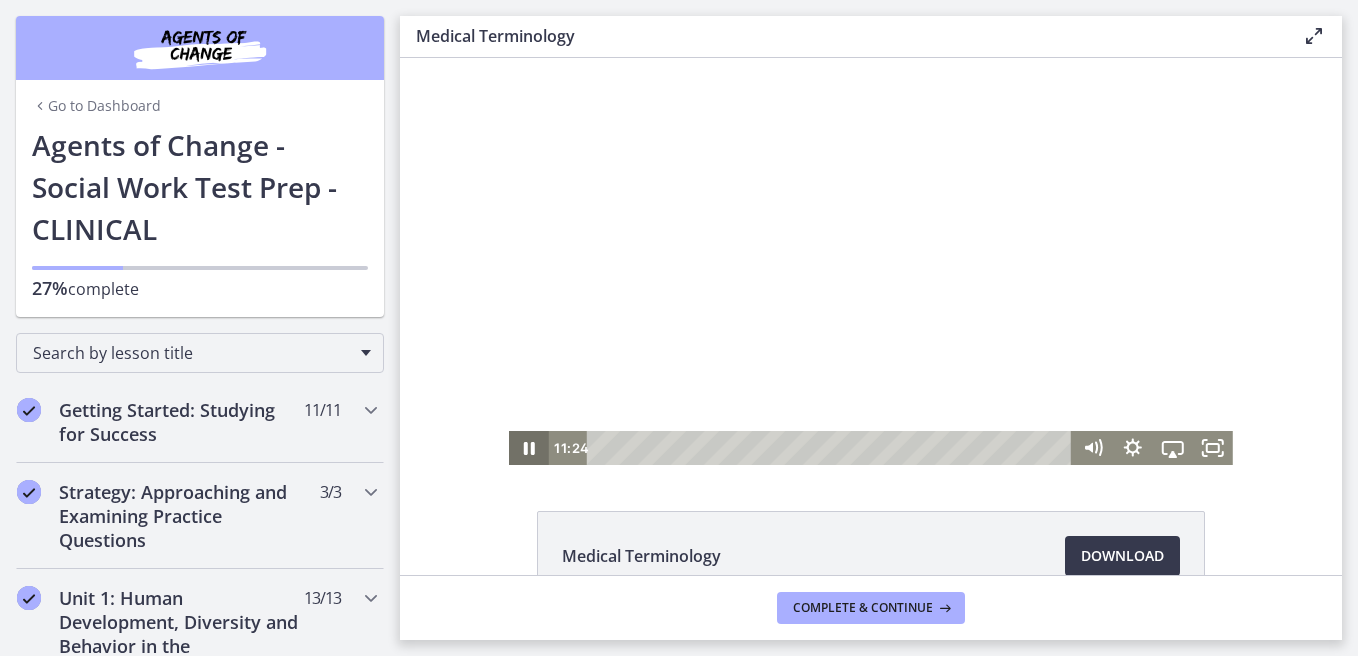 click 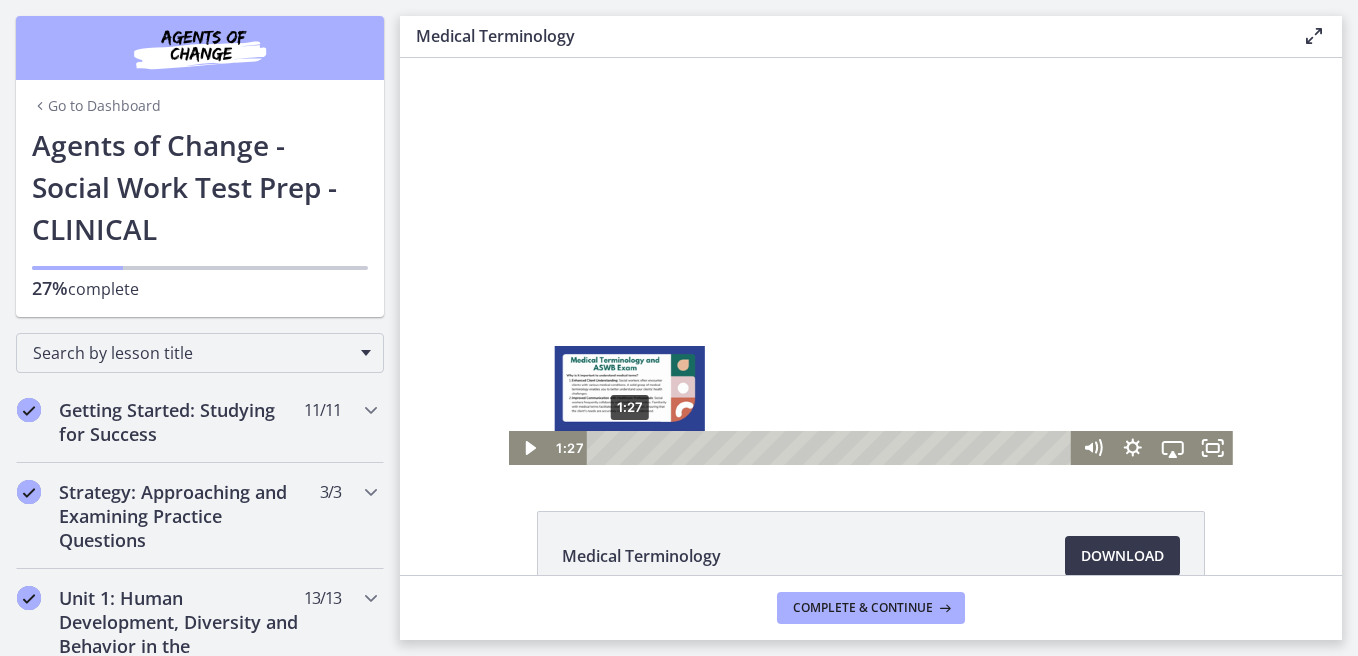 click on "1:27" at bounding box center (832, 448) 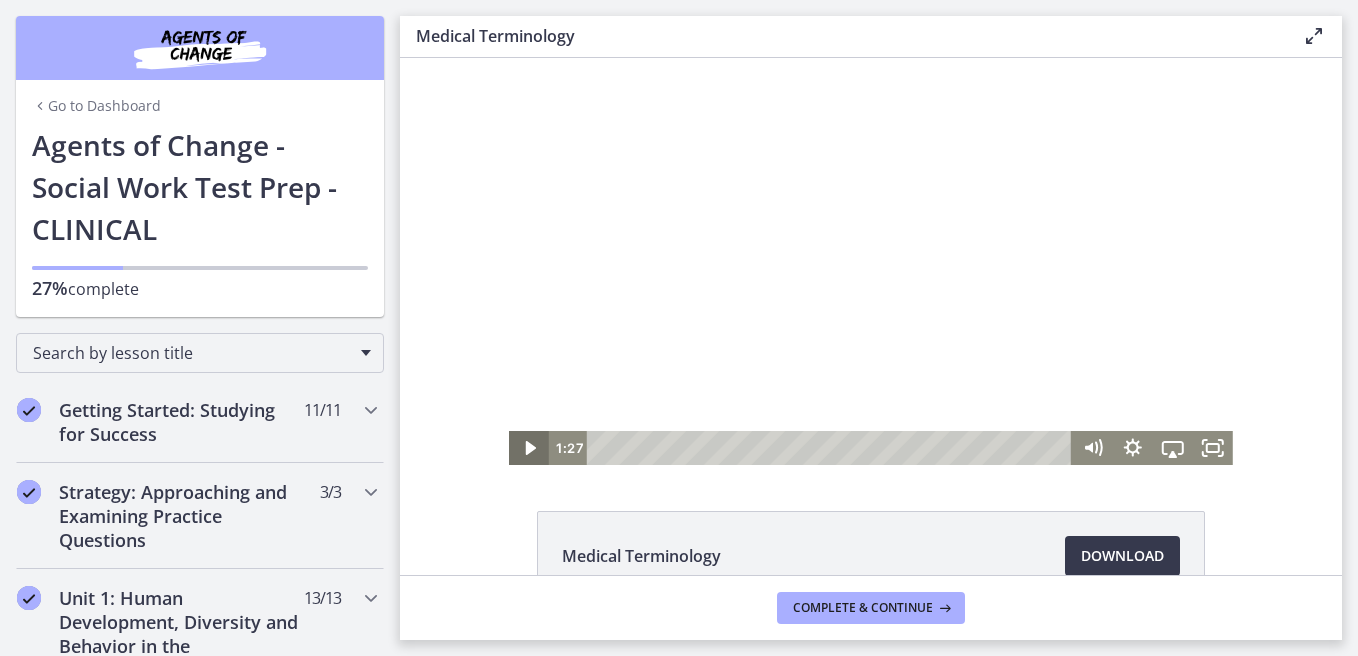 click 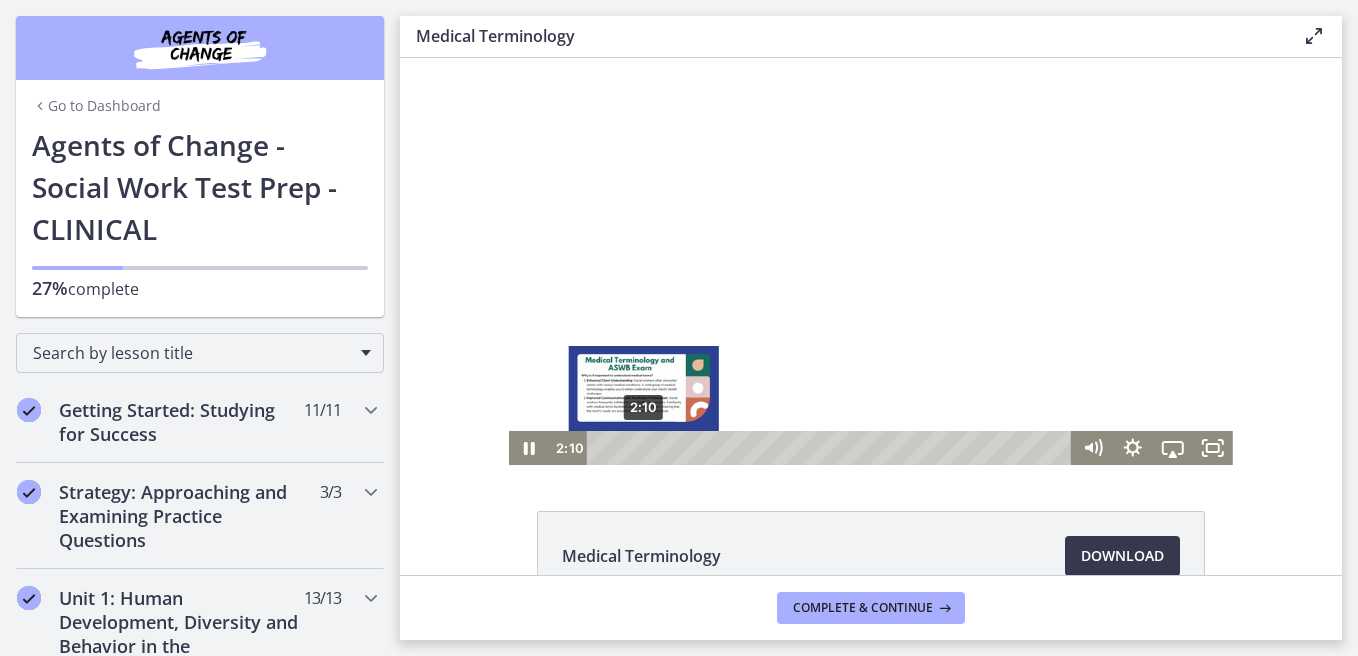 click on "2:10" at bounding box center [832, 448] 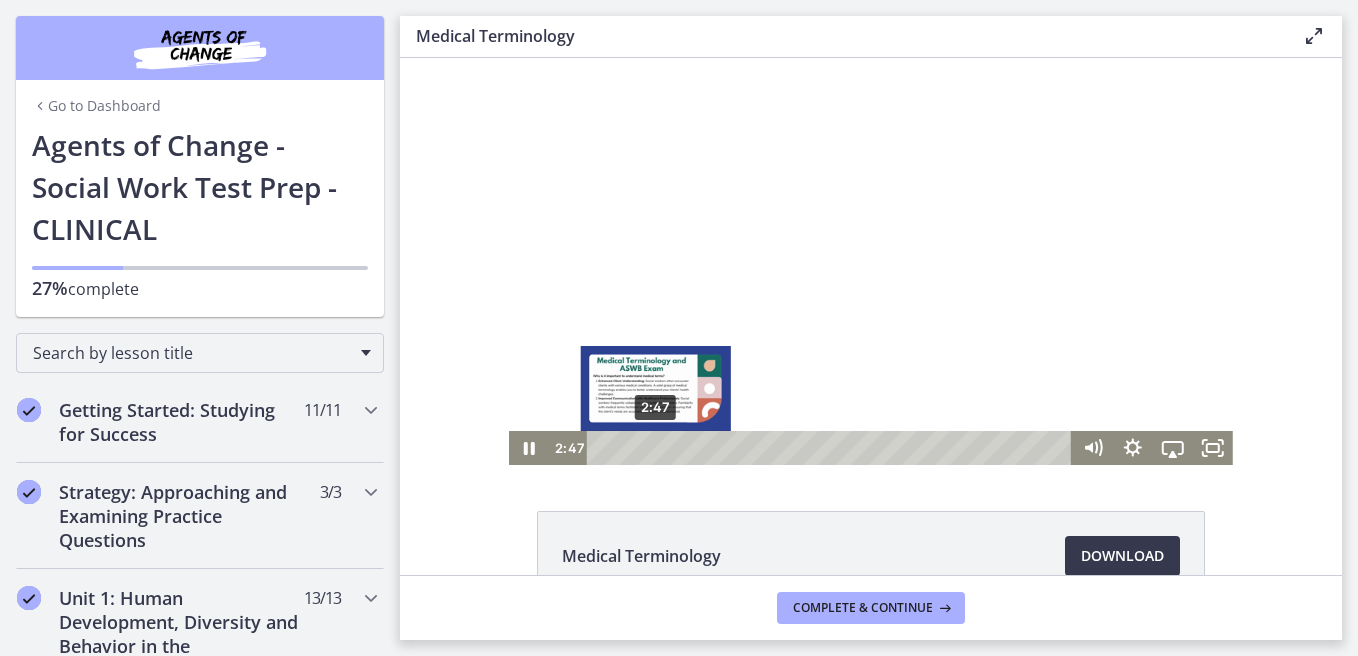 click on "2:47" at bounding box center [832, 448] 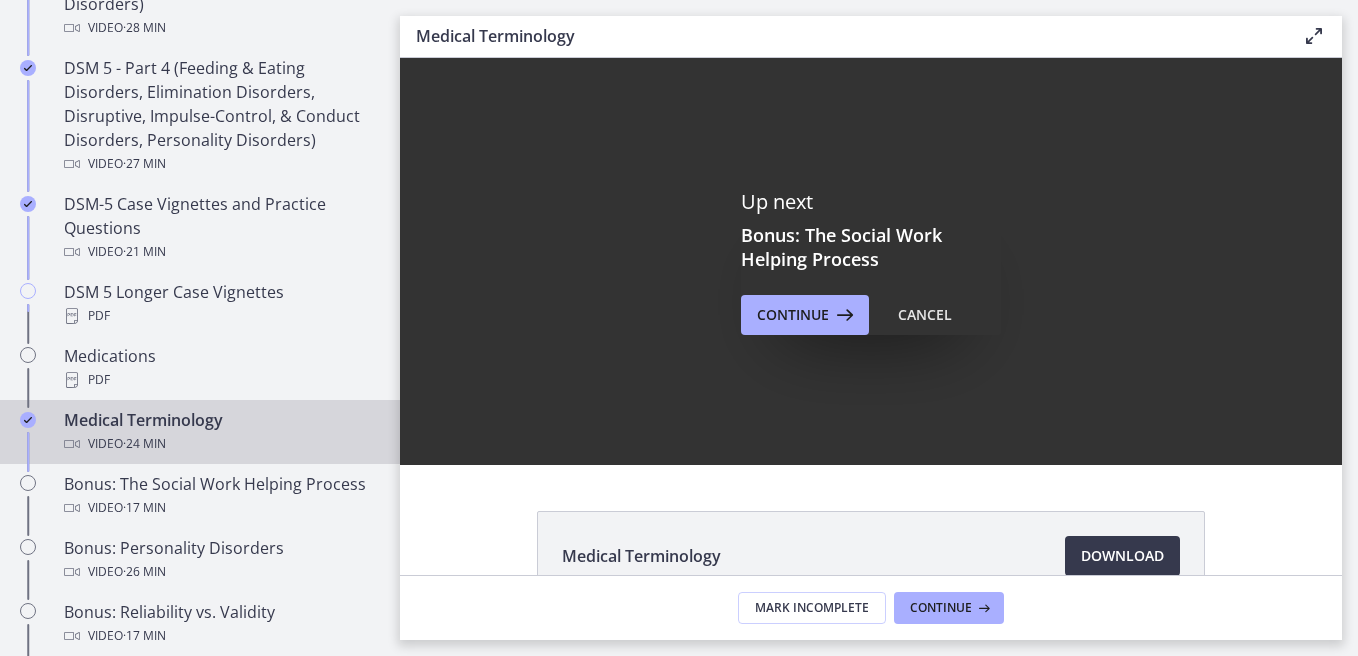 scroll, scrollTop: 1273, scrollLeft: 0, axis: vertical 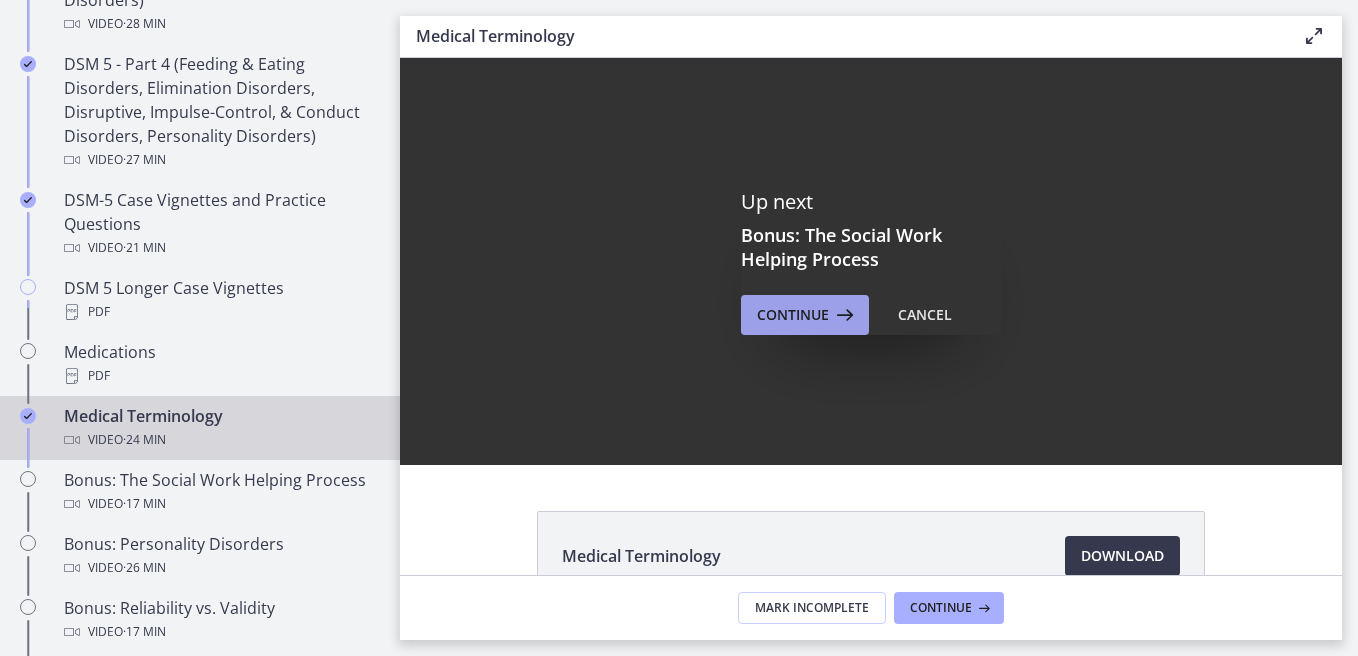 click on "Continue" at bounding box center (793, 315) 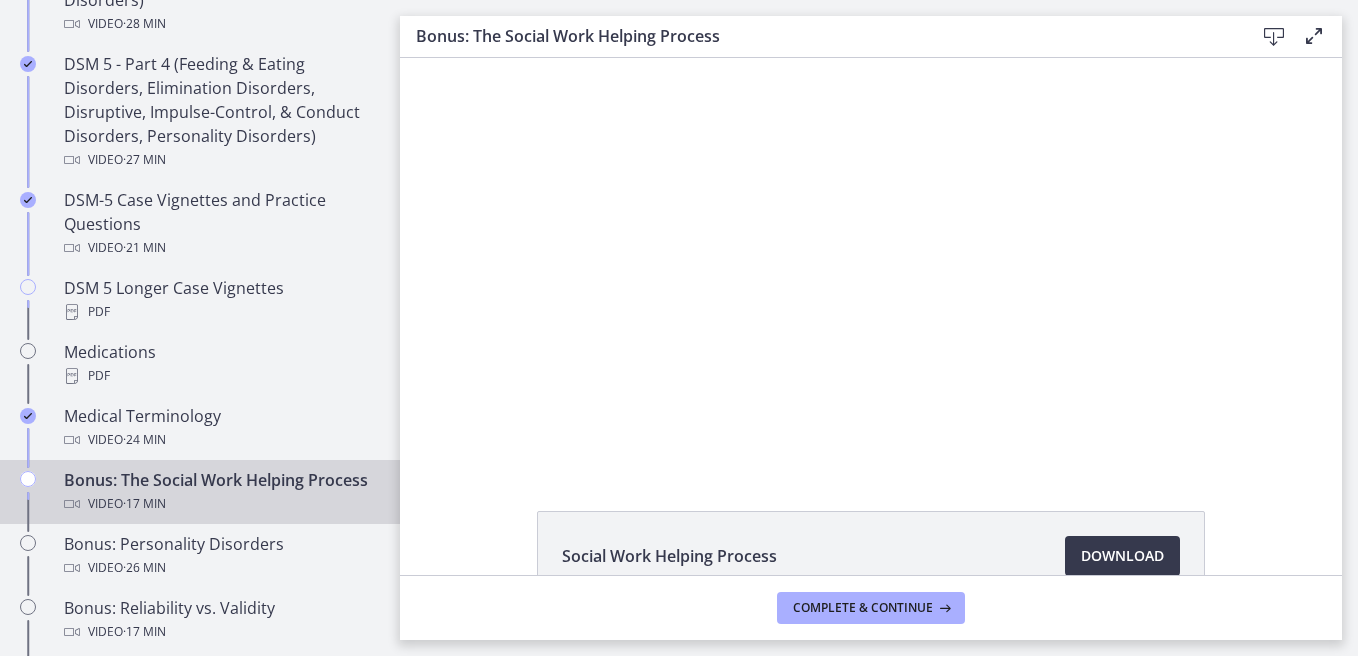 scroll, scrollTop: 0, scrollLeft: 0, axis: both 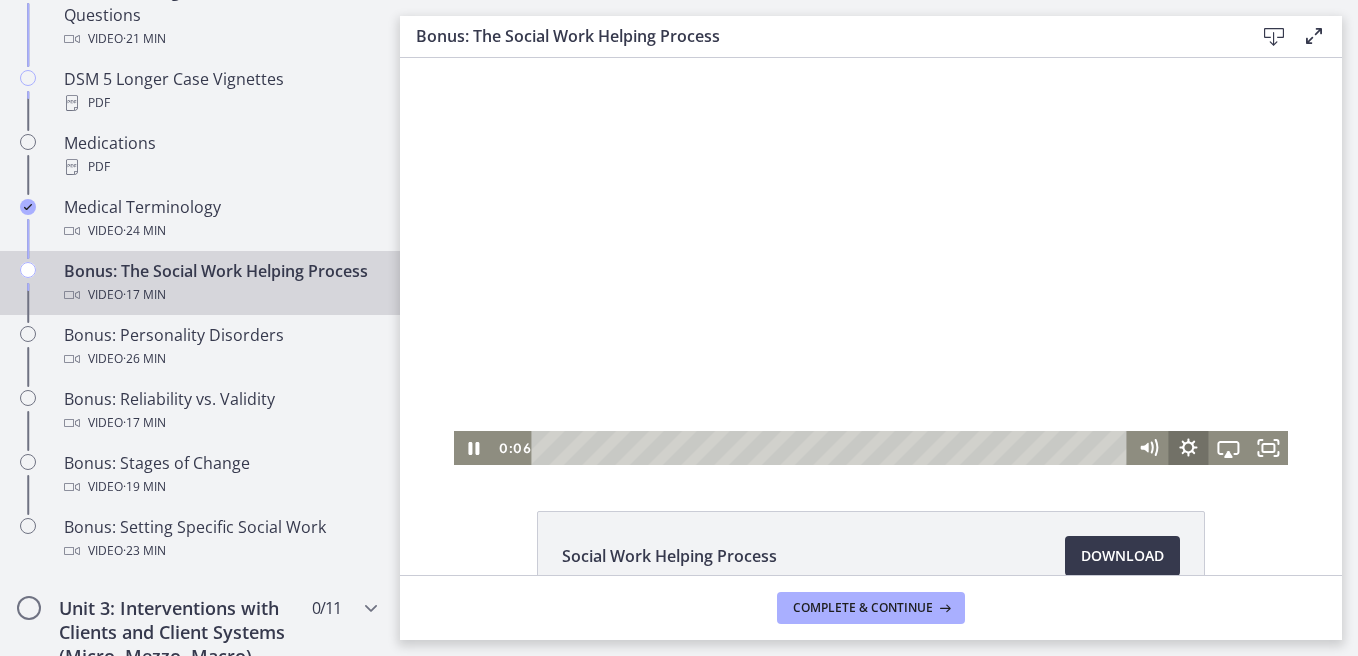 click 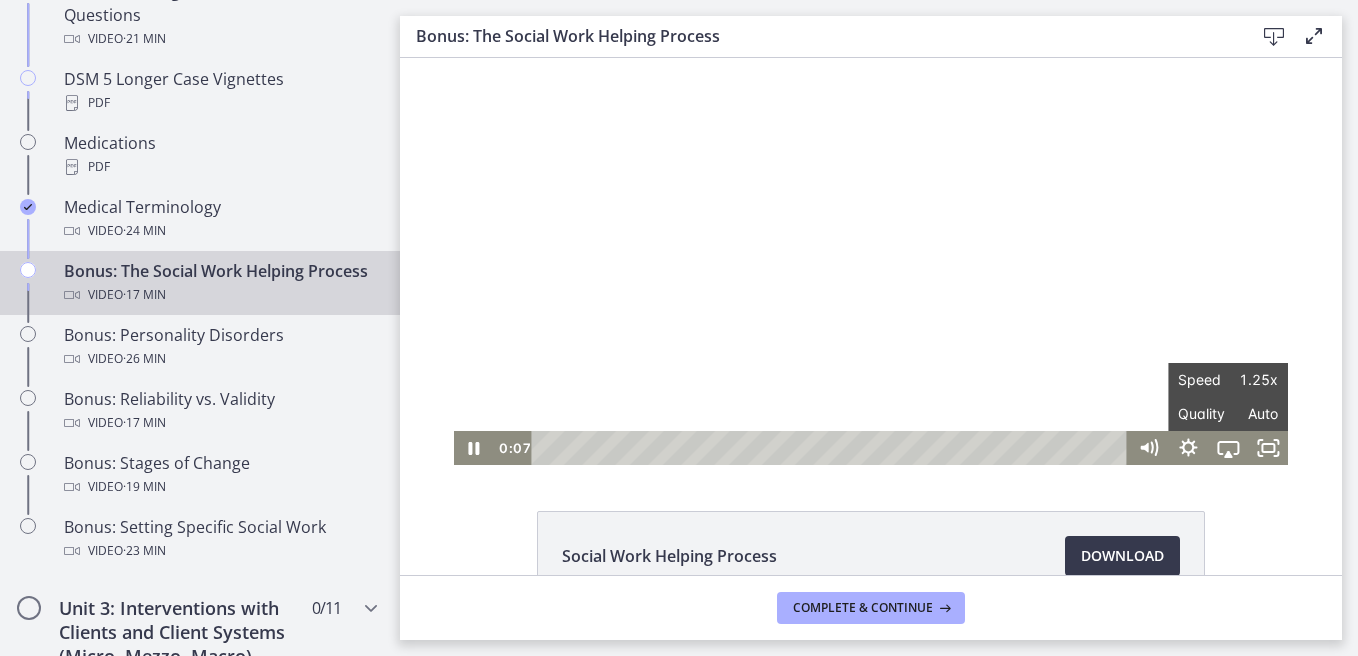 click on "Social Work Helping Process
Download
Opens in a new window" 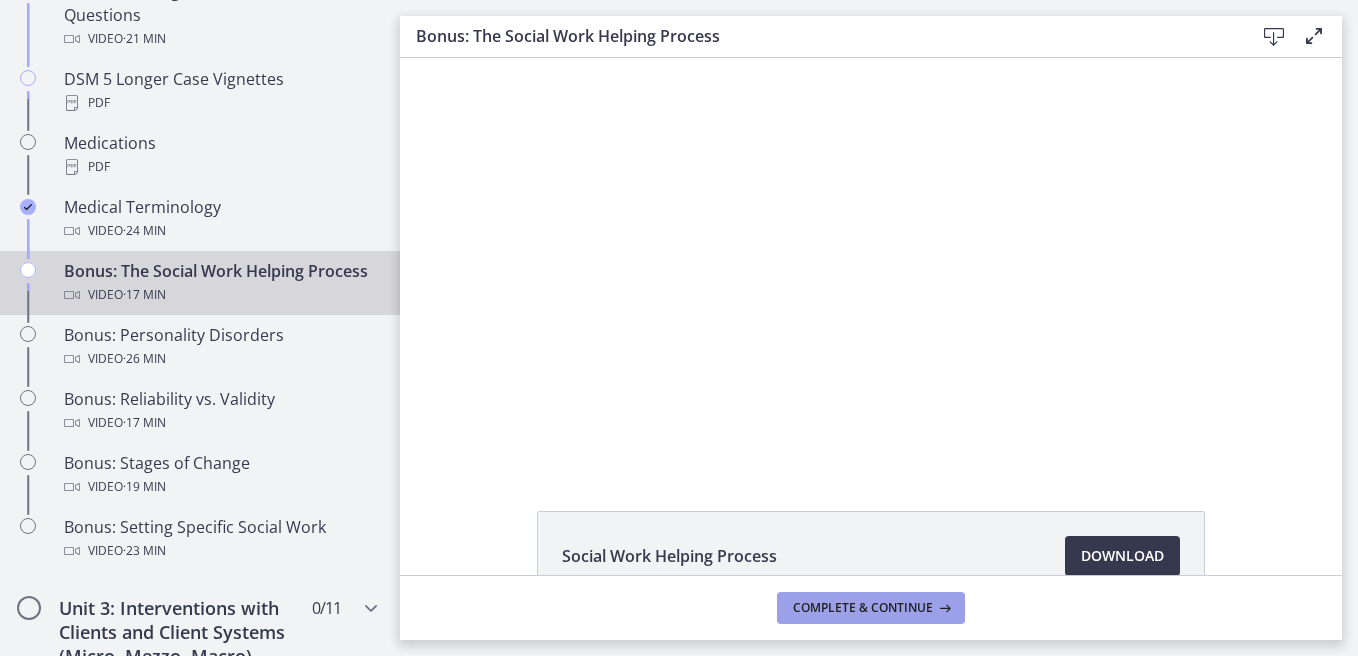click on "Complete & continue" at bounding box center [871, 608] 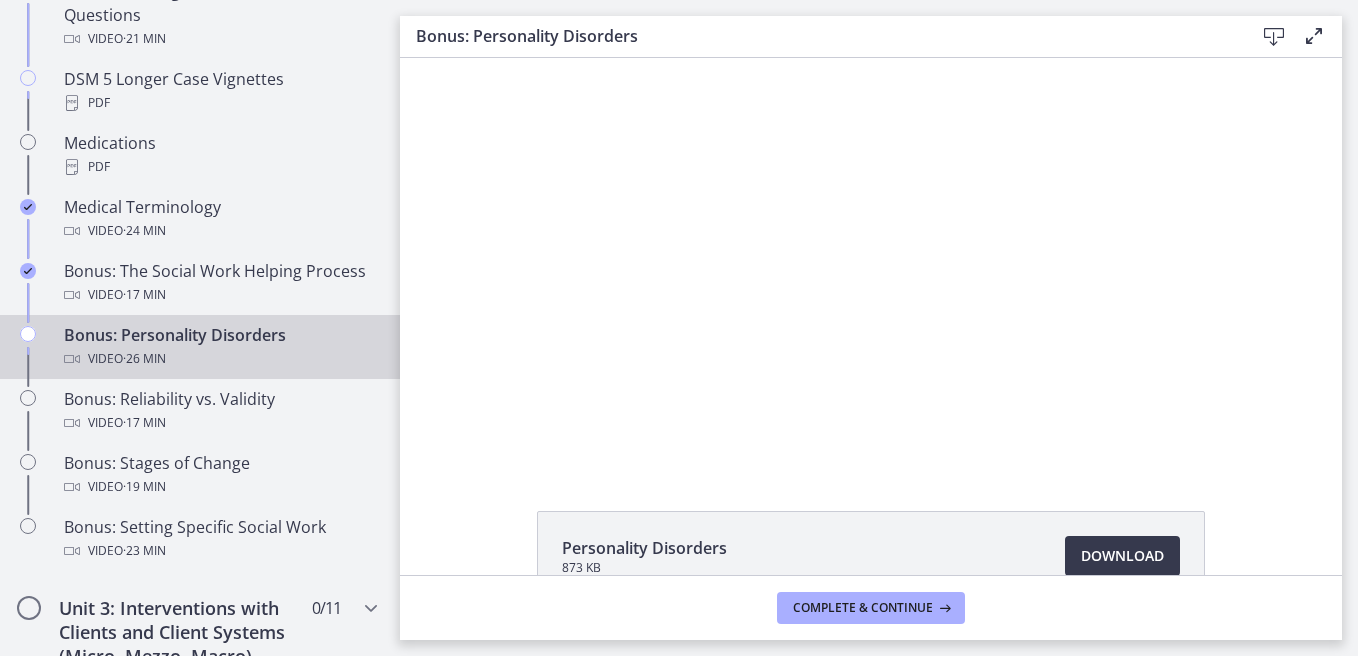 scroll, scrollTop: 0, scrollLeft: 0, axis: both 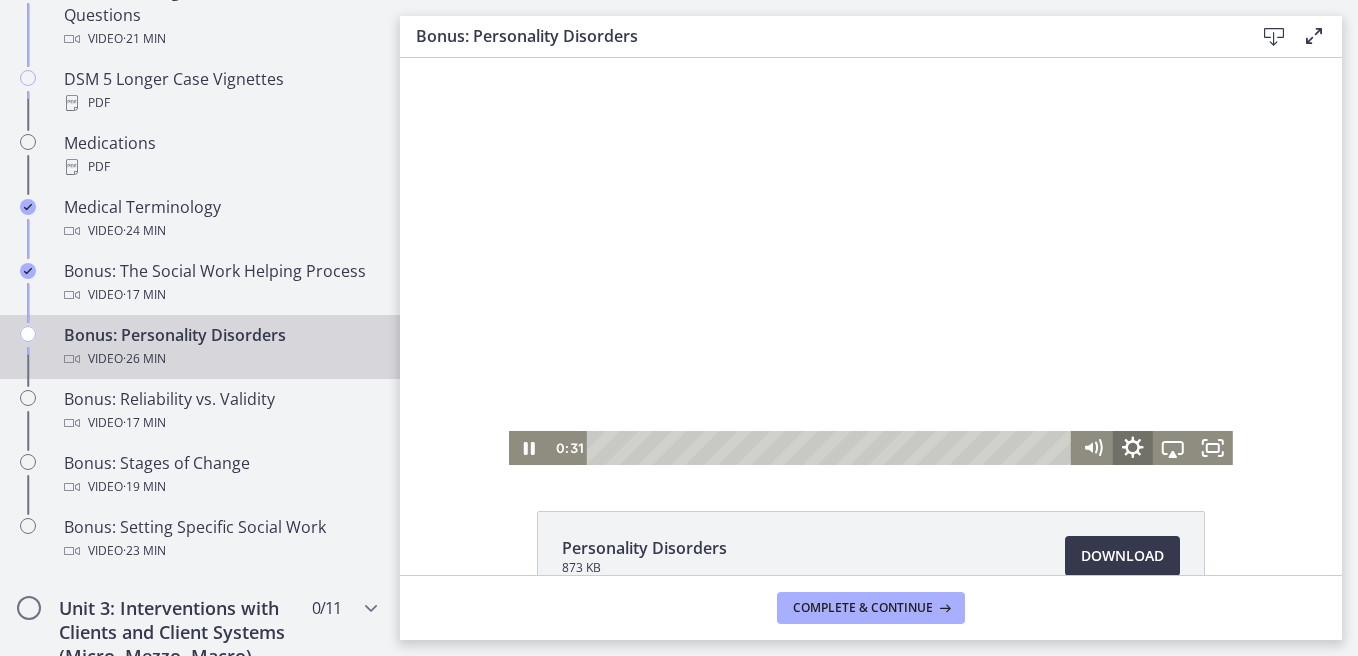 click 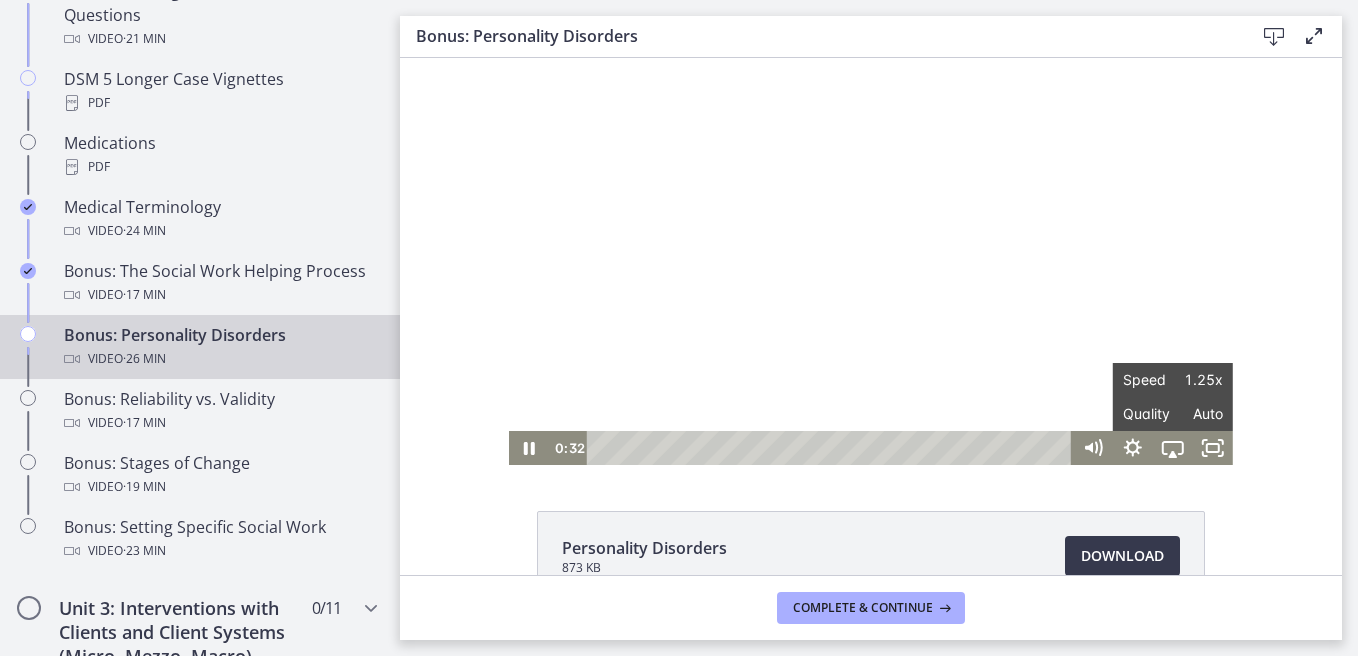 click on "Personality Disorders
873 KB
Download
Opens in a new window" 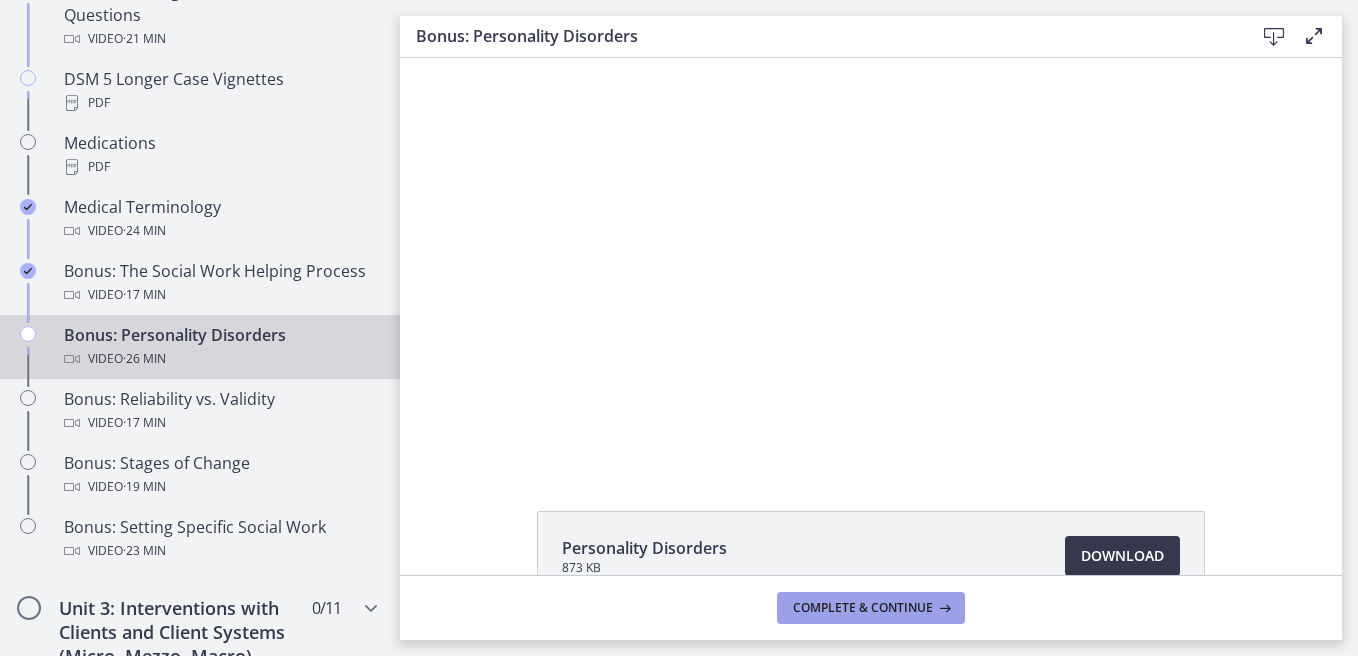 click on "Complete & continue" at bounding box center [863, 608] 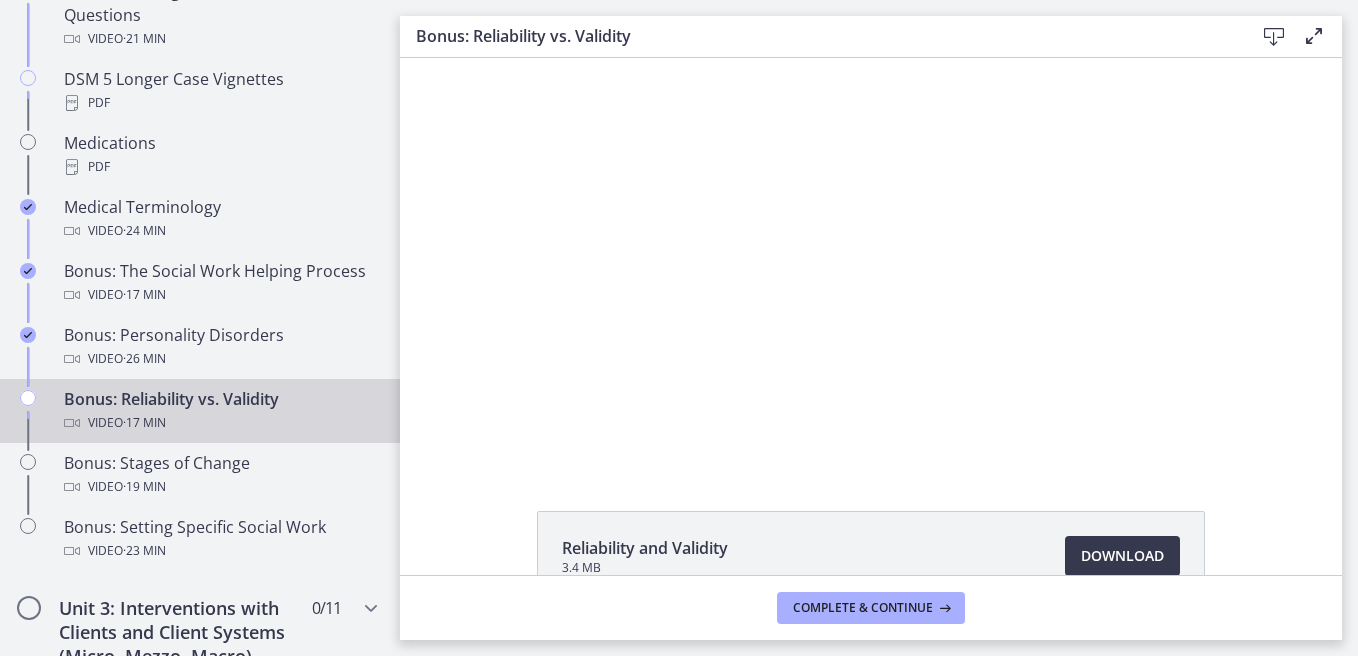 scroll, scrollTop: 0, scrollLeft: 0, axis: both 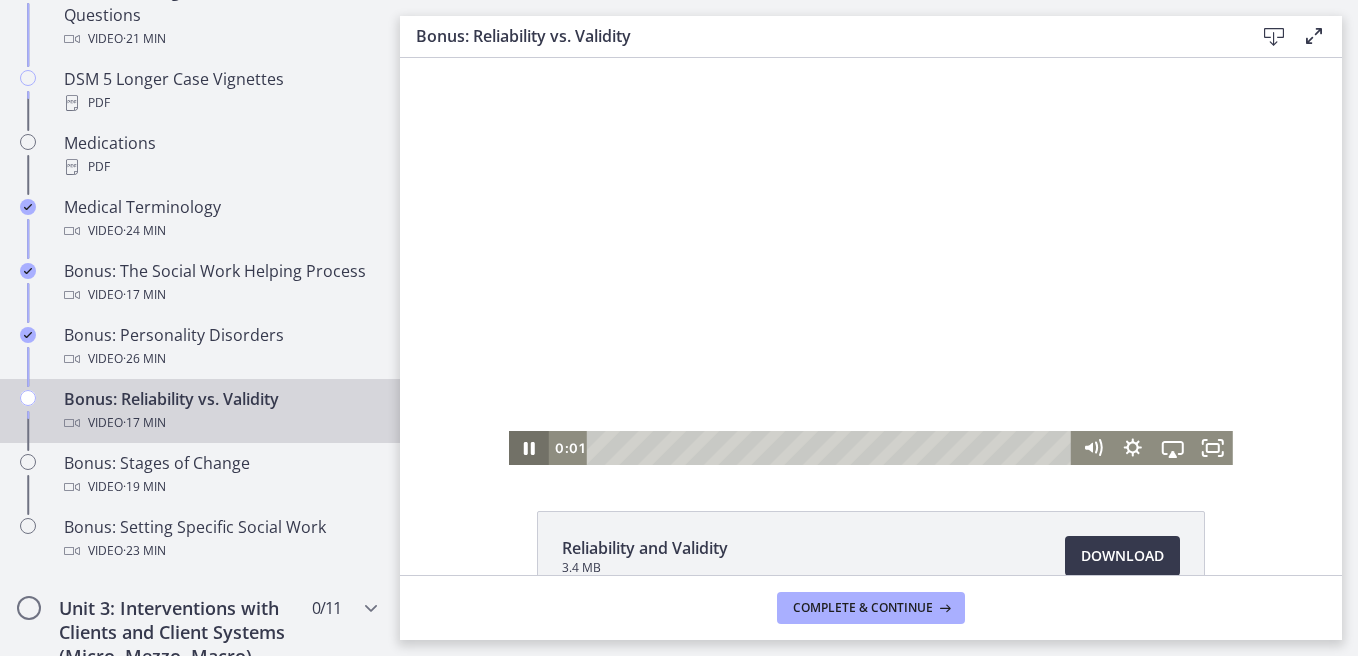click 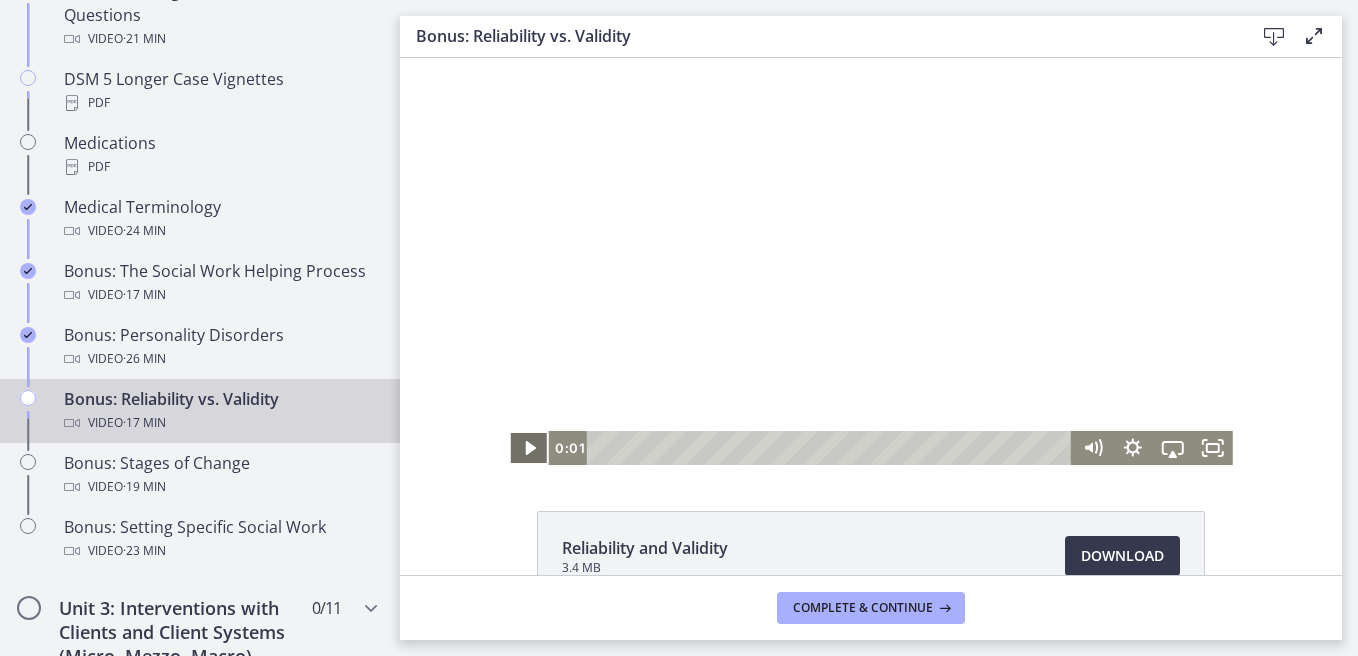 click 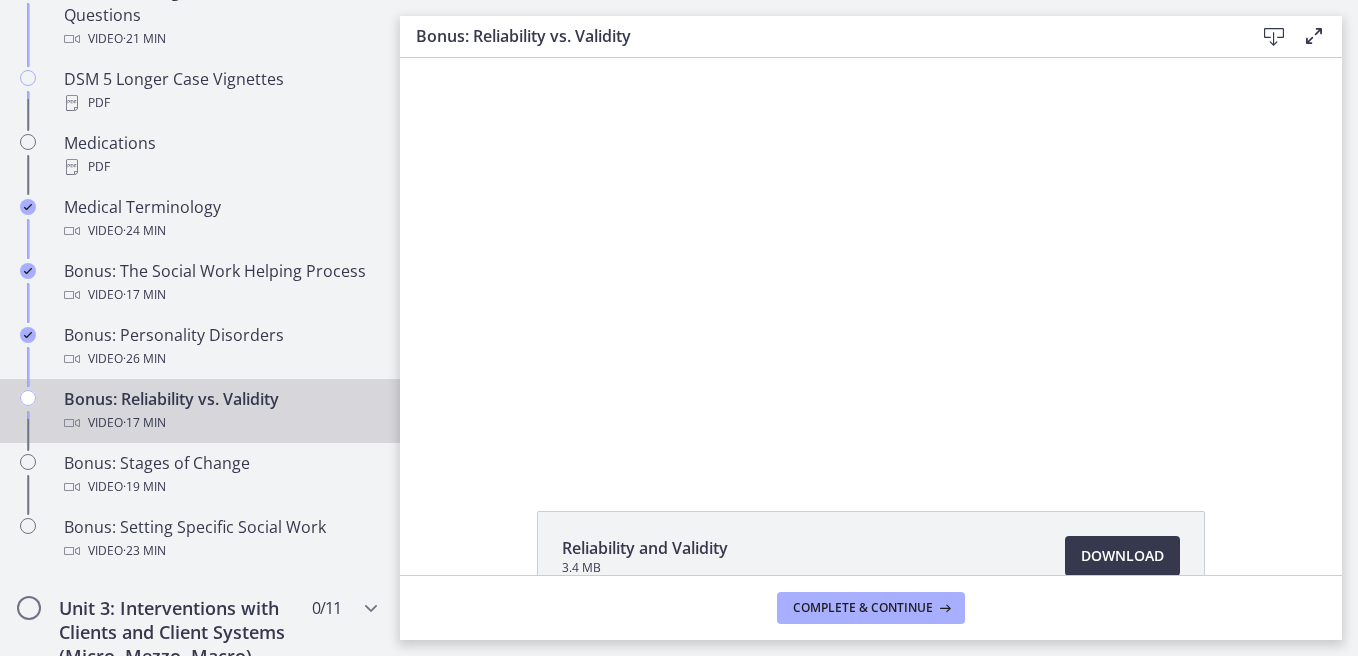 scroll, scrollTop: 0, scrollLeft: 0, axis: both 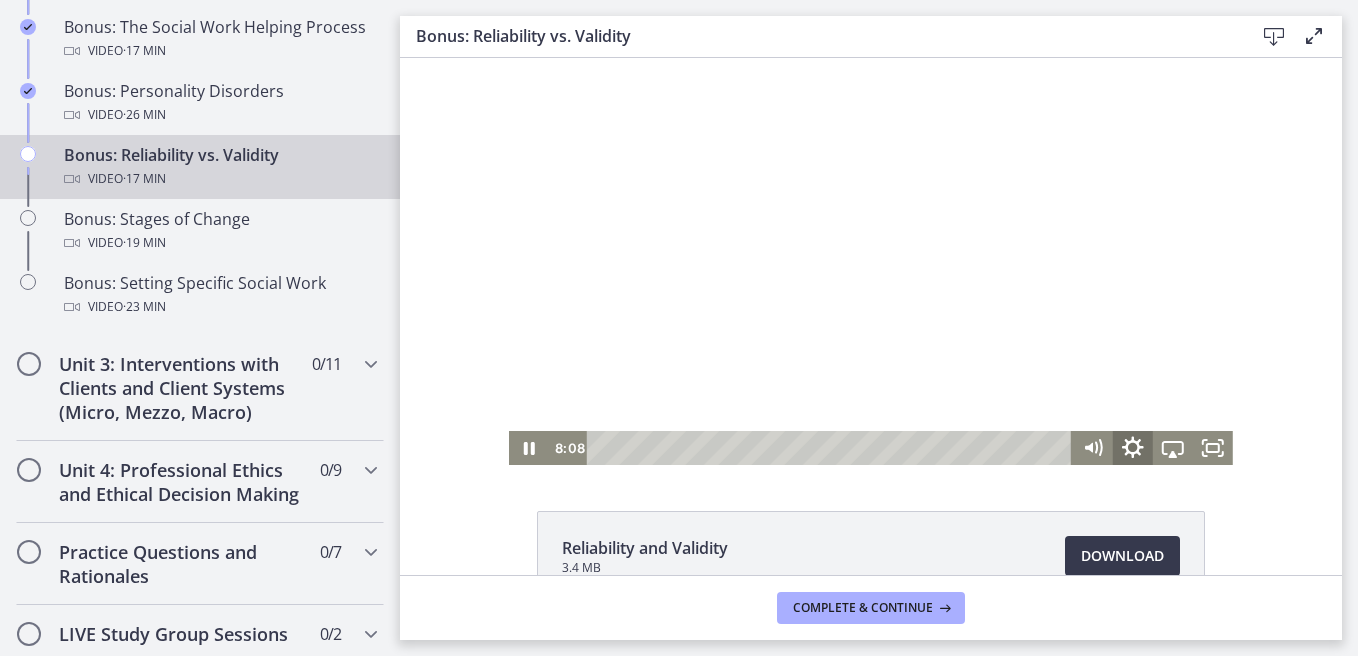 click 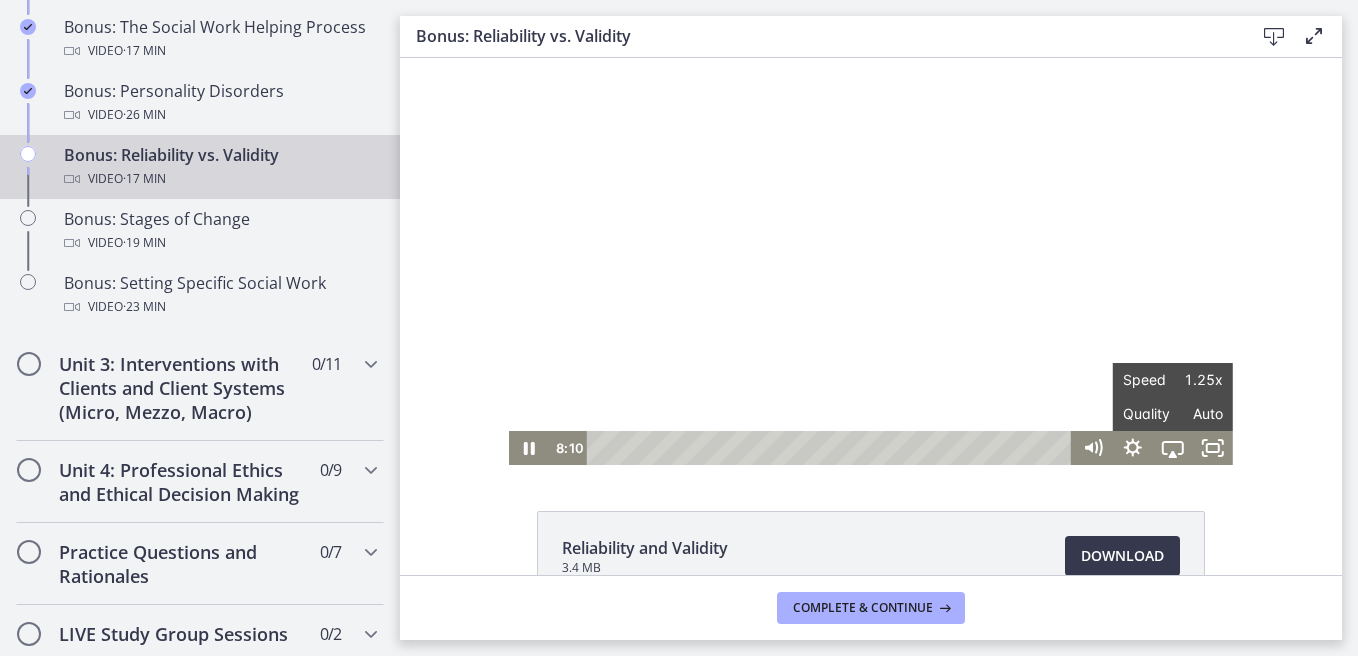 click on "Reliability and Validity
3.4 MB
Download
Opens in a new window" 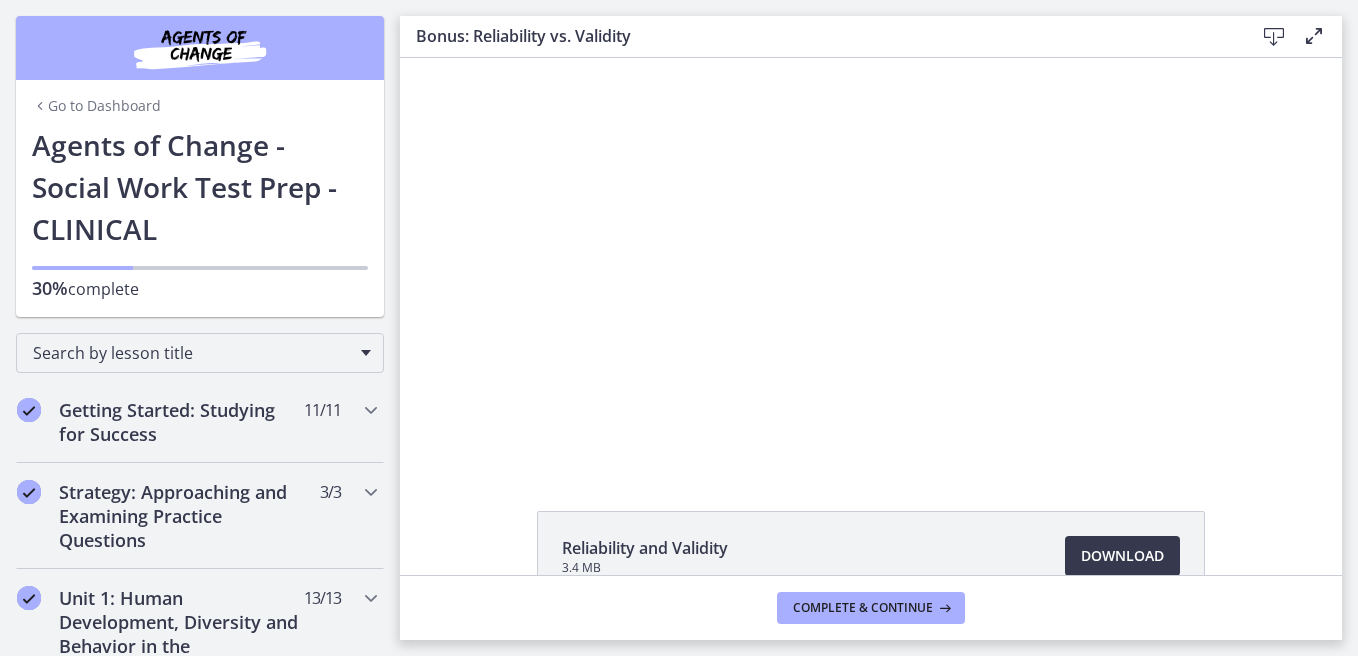 scroll, scrollTop: 0, scrollLeft: 0, axis: both 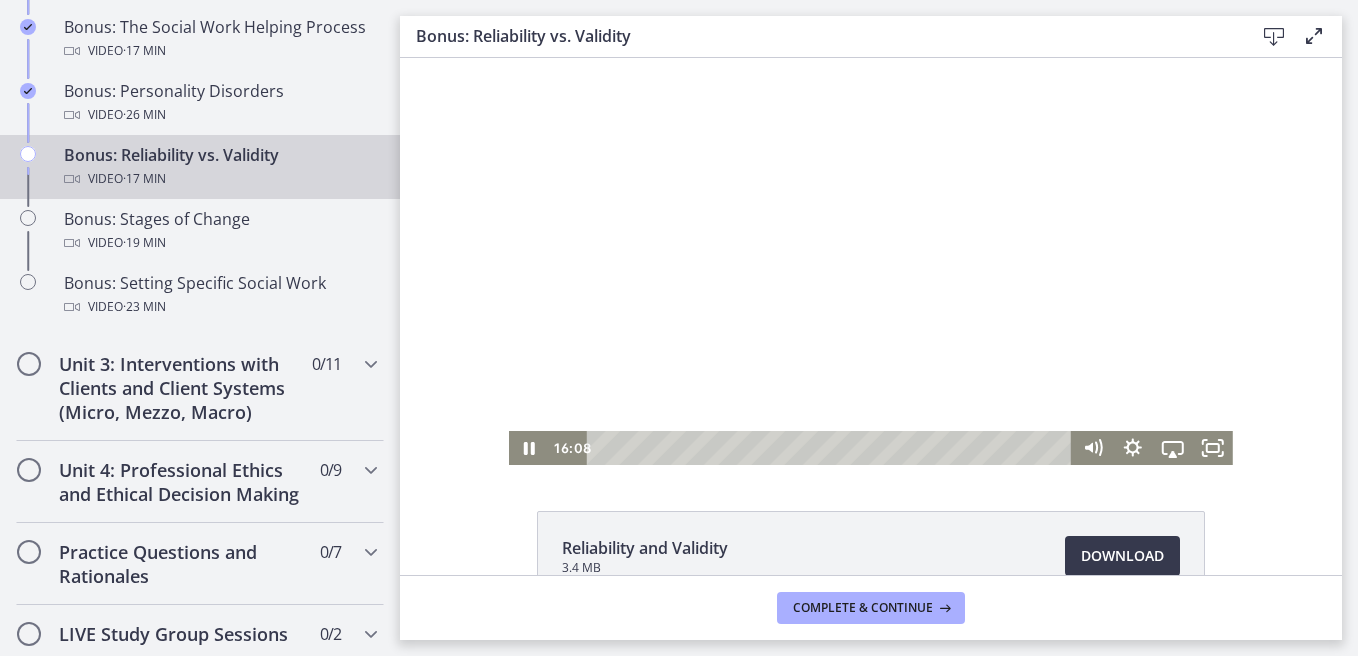click at bounding box center [871, 261] 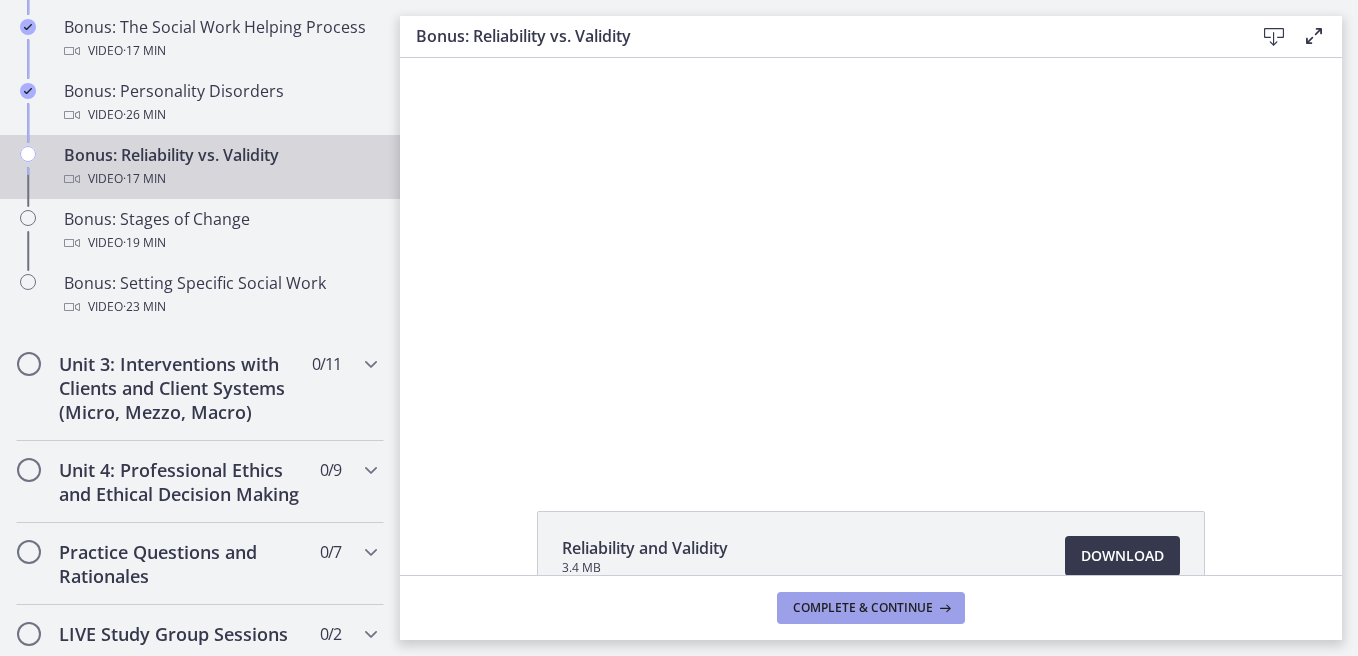 click on "Complete & continue" at bounding box center (863, 608) 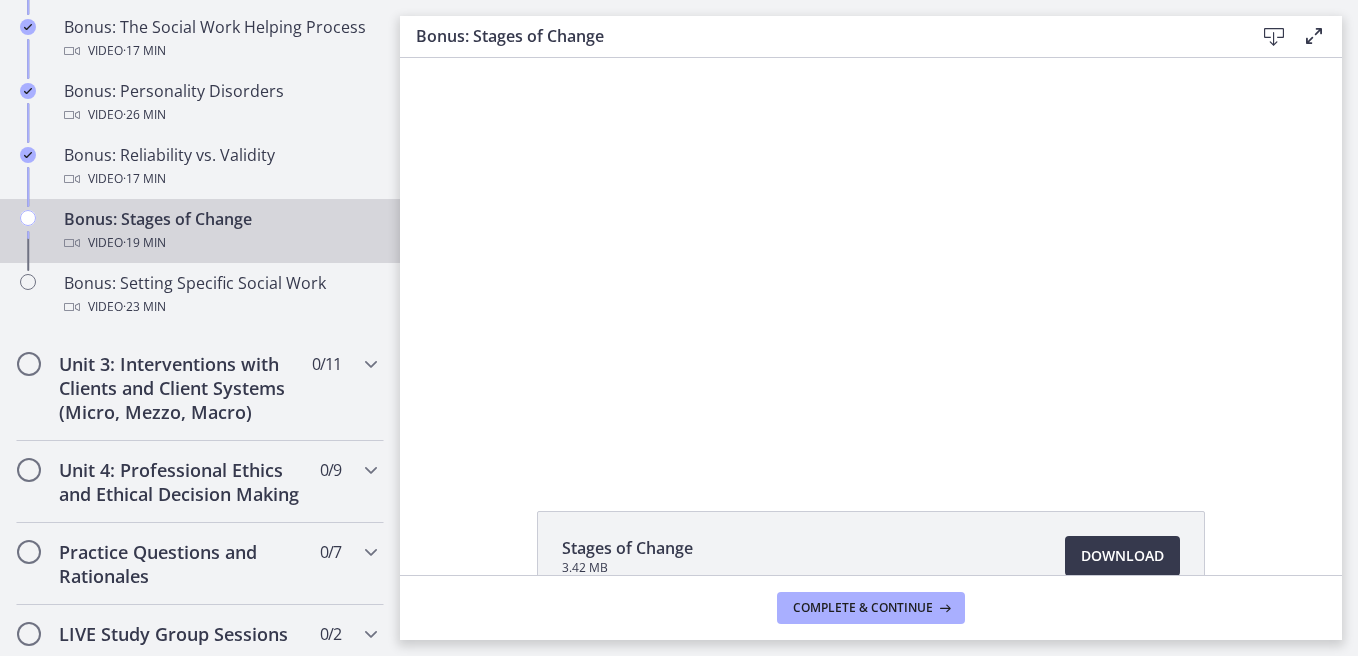 scroll, scrollTop: 0, scrollLeft: 0, axis: both 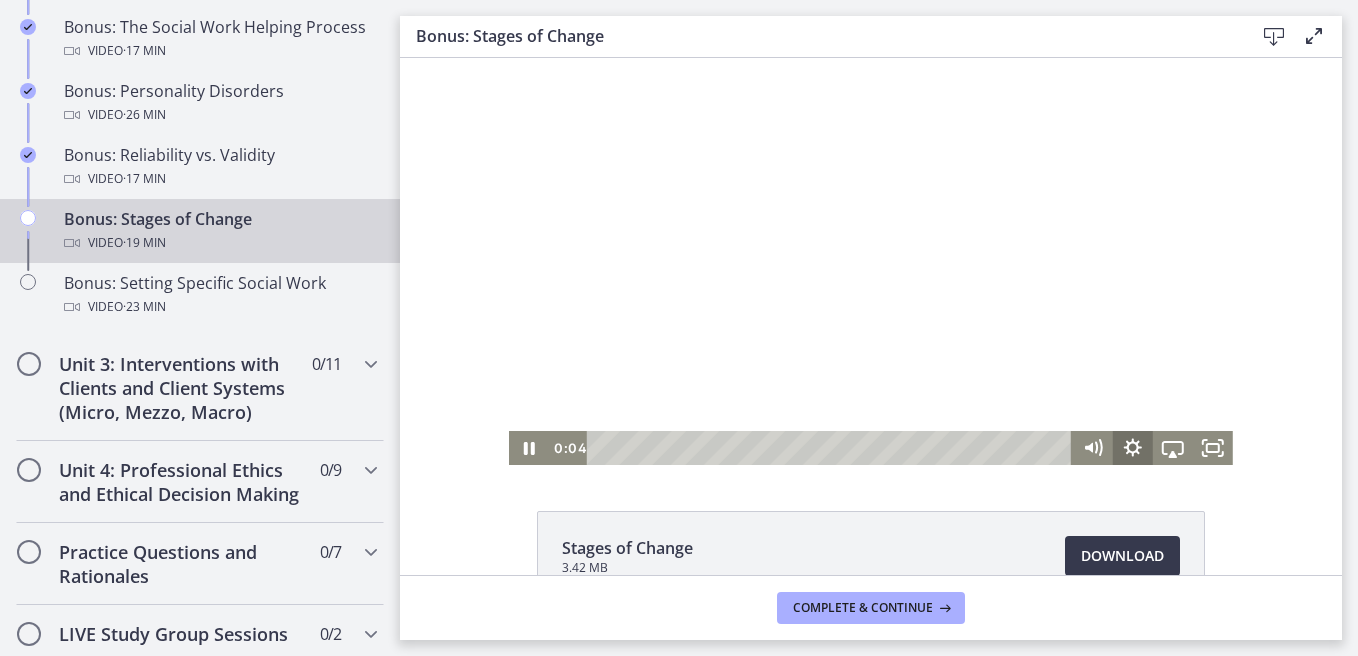 click 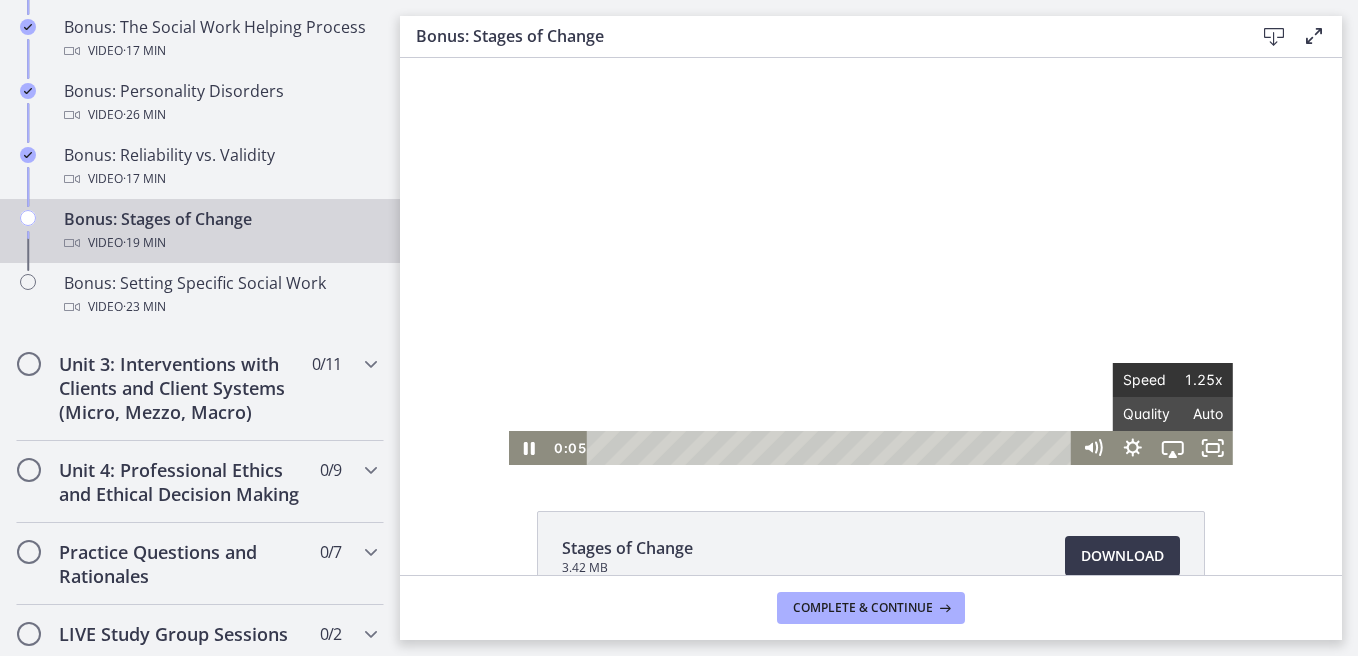 click on "Speed" at bounding box center (1148, 380) 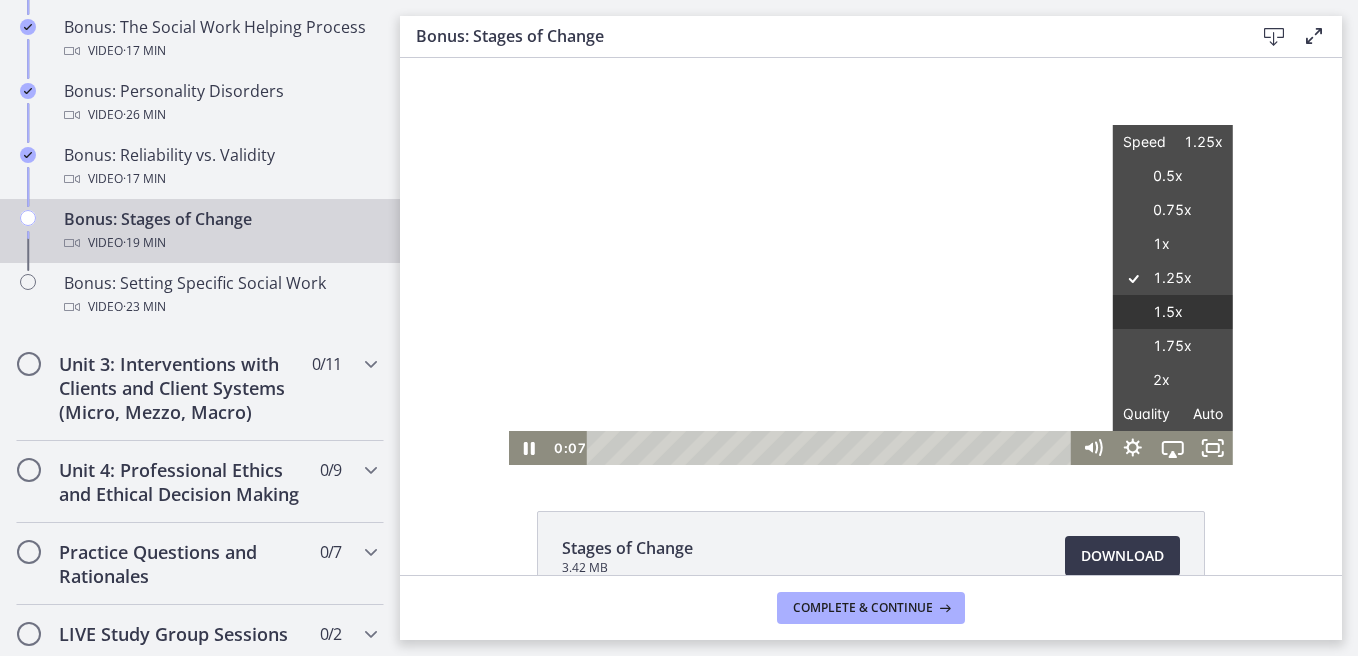 click on "1.5x" at bounding box center [1173, 312] 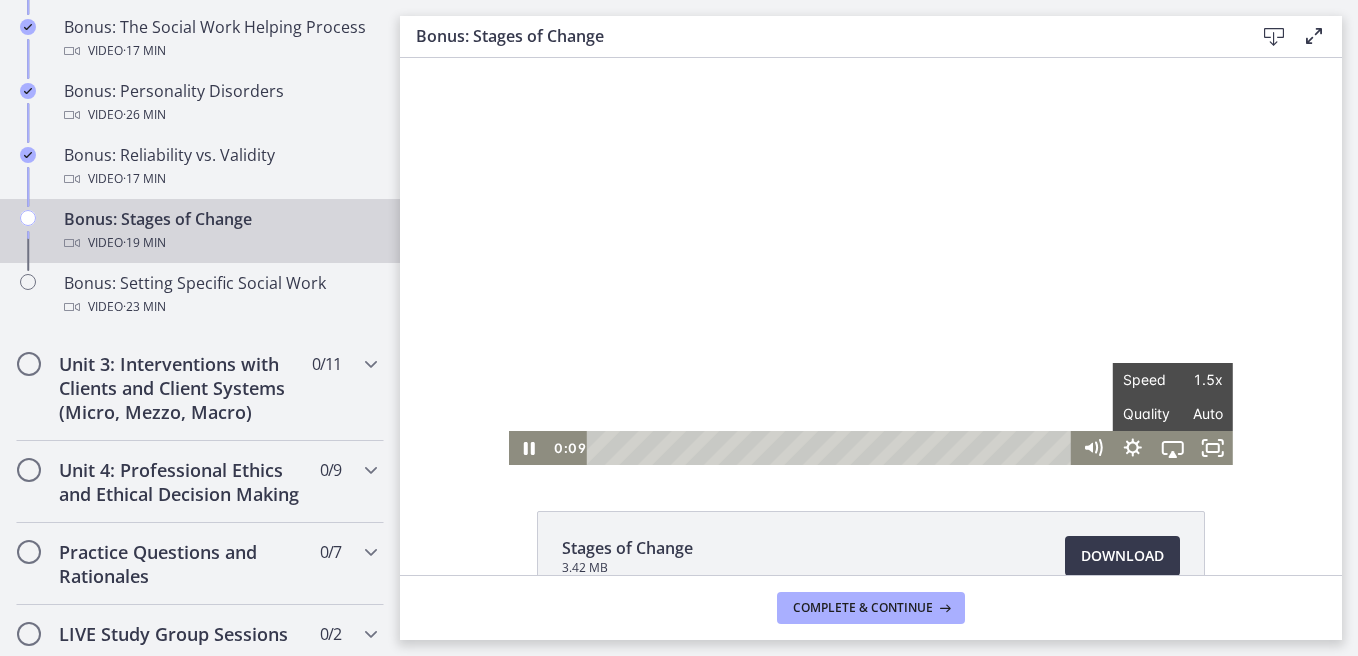 click on "Click for sound
@keyframes VOLUME_SMALL_WAVE_FLASH {
0% { opacity: 0; }
33% { opacity: 1; }
66% { opacity: 1; }
100% { opacity: 0; }
}
@keyframes VOLUME_LARGE_WAVE_FLASH {
0% { opacity: 0; }
33% { opacity: 1; }
66% { opacity: 1; }
100% { opacity: 0; }
}
.volume__small-wave {
animation: VOLUME_SMALL_WAVE_FLASH 2s infinite;
opacity: 0;
}
.volume__large-wave {
animation: VOLUME_LARGE_WAVE_FLASH 2s infinite .3s;
opacity: 0;
}
0:09 19:03 Speed 1.5x Speed 0.5x 0.75x 1x 1.25x 1.5x 1.75x 2x Quality Auto Quality Auto 224p 360p 540p 720p" at bounding box center [871, 261] 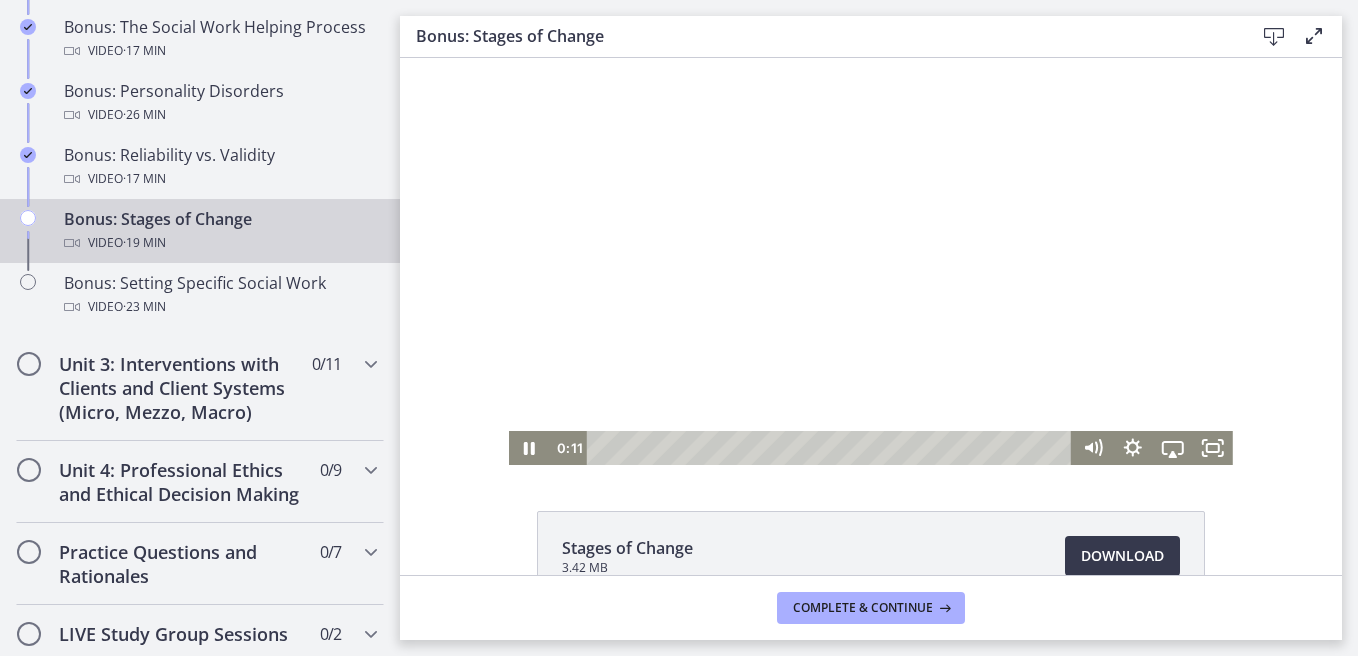scroll, scrollTop: 0, scrollLeft: 0, axis: both 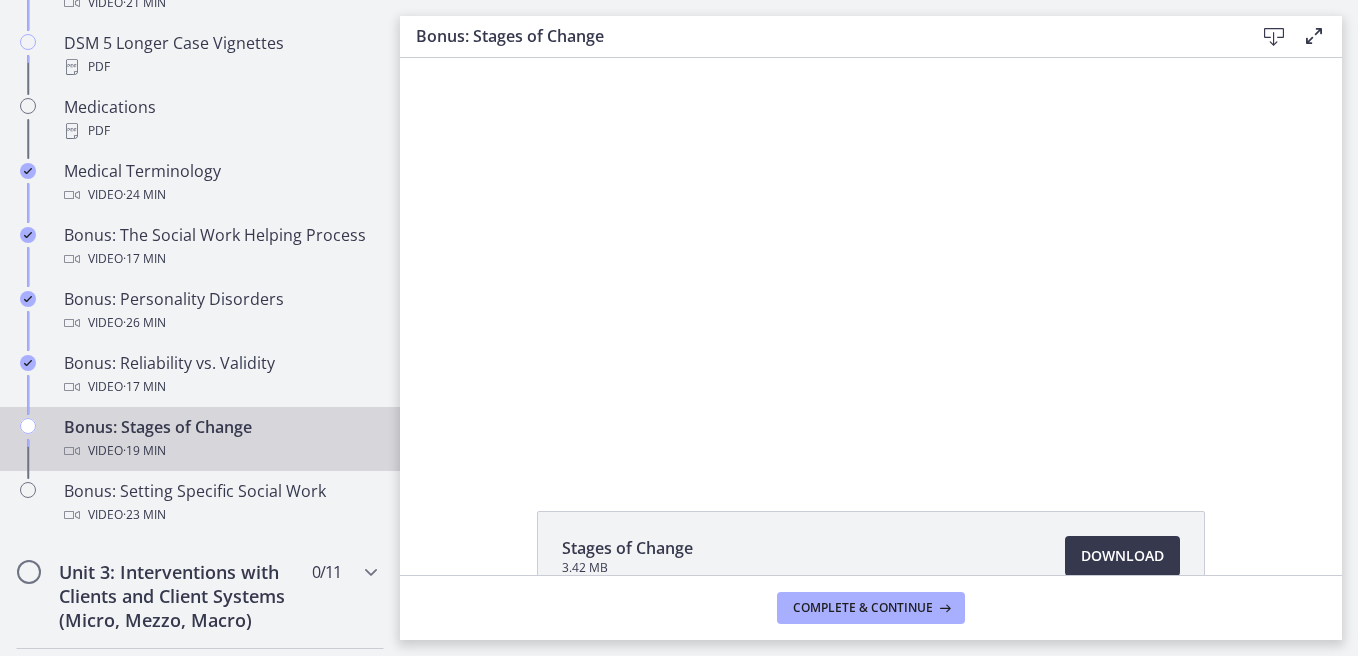 click on "Complete & continue" at bounding box center [871, 607] 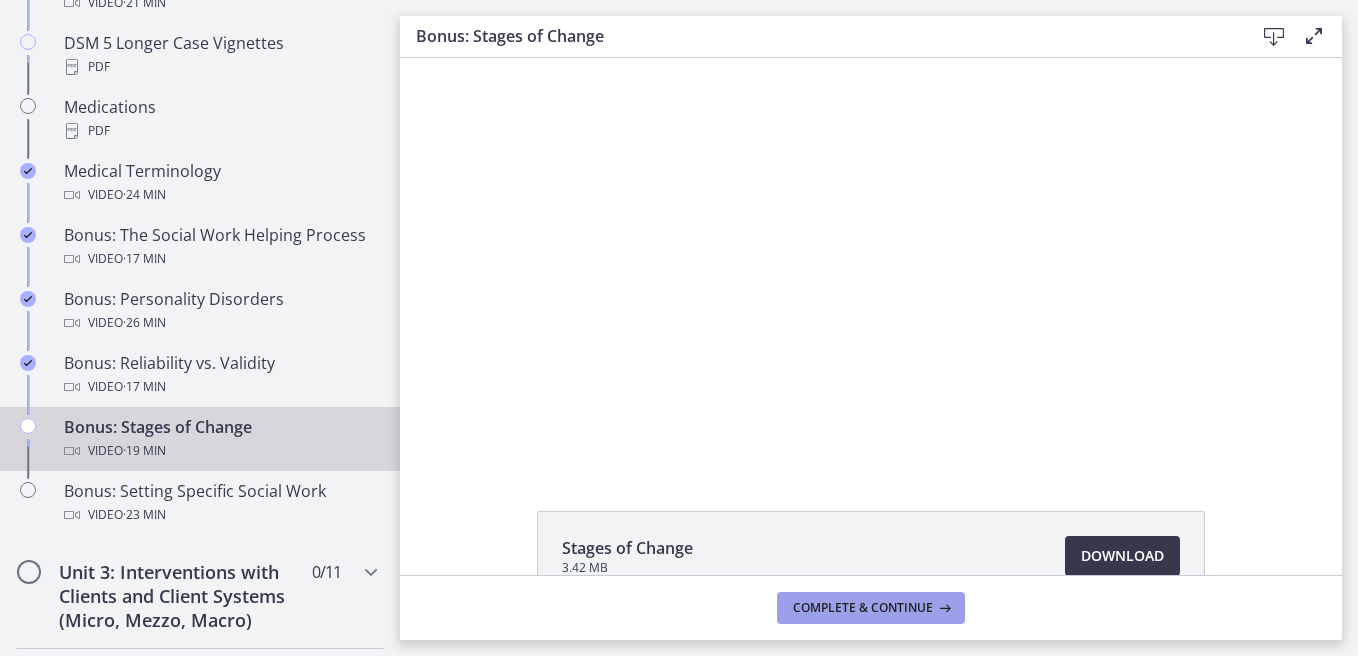 click at bounding box center (943, 608) 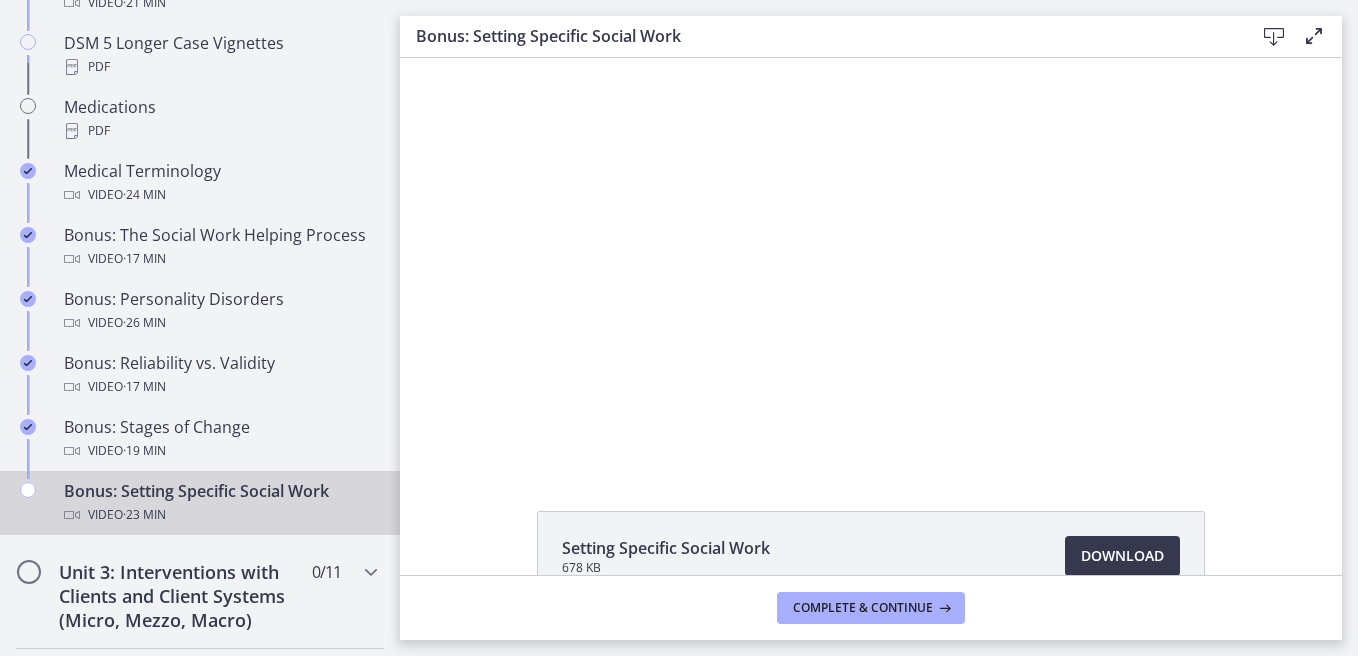 scroll, scrollTop: 0, scrollLeft: 0, axis: both 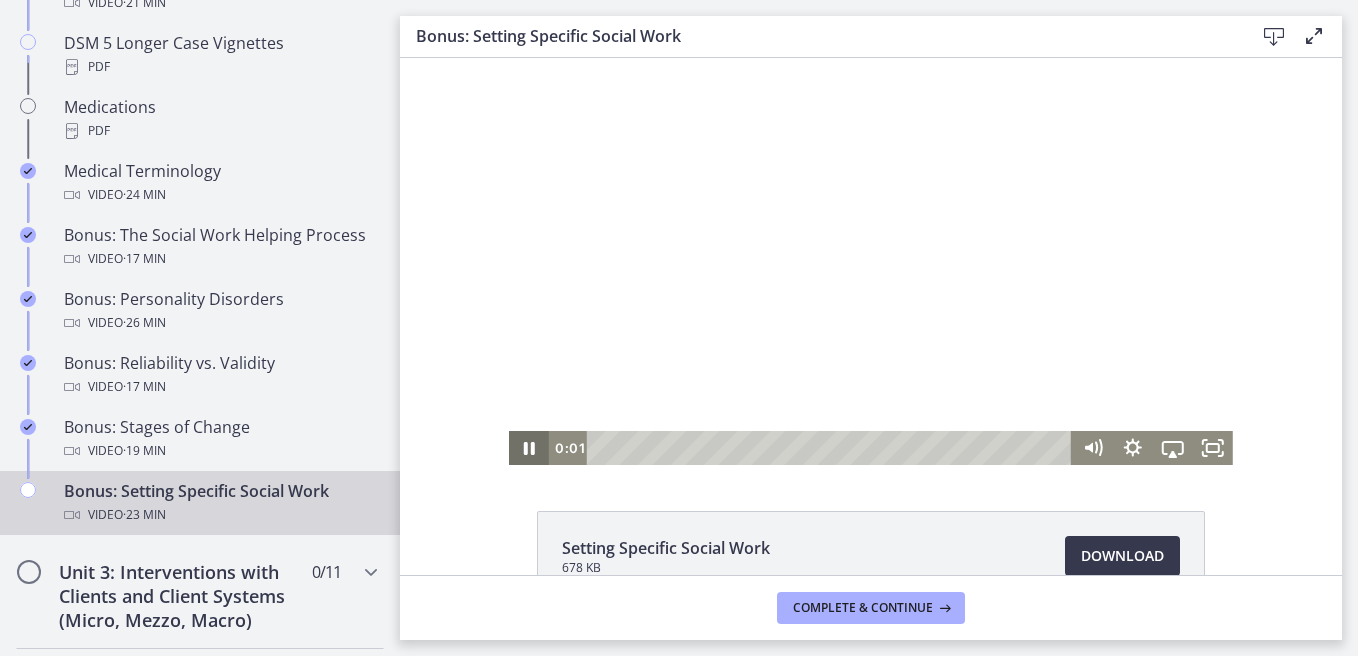 click 